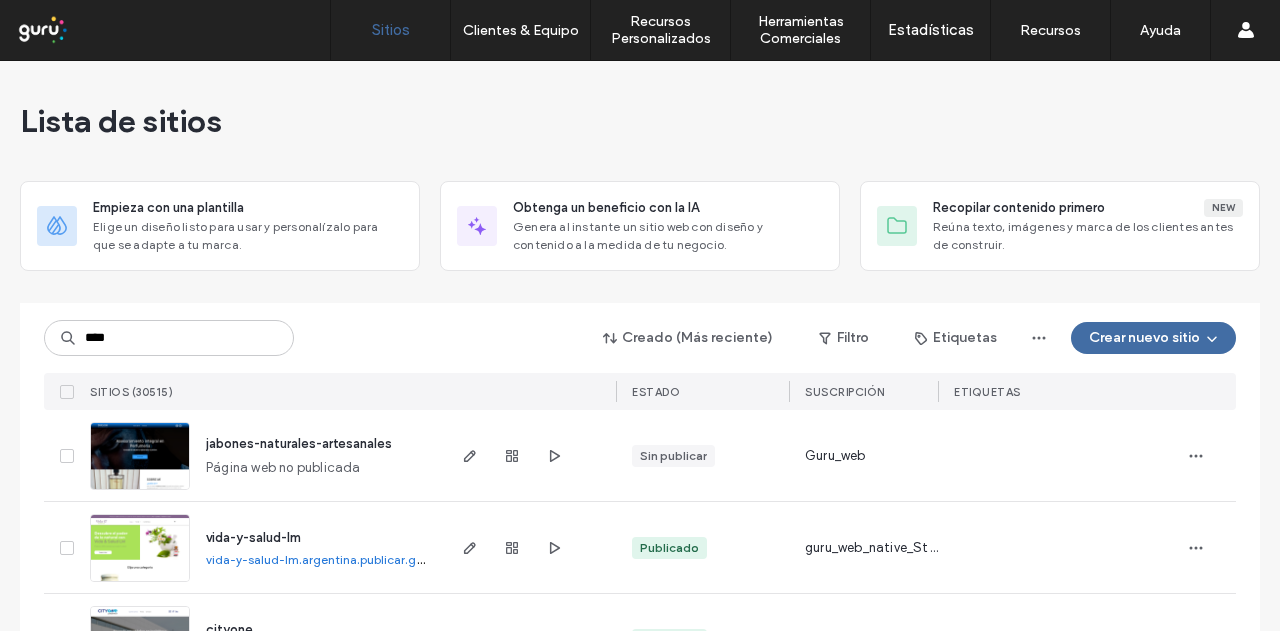scroll, scrollTop: 0, scrollLeft: 0, axis: both 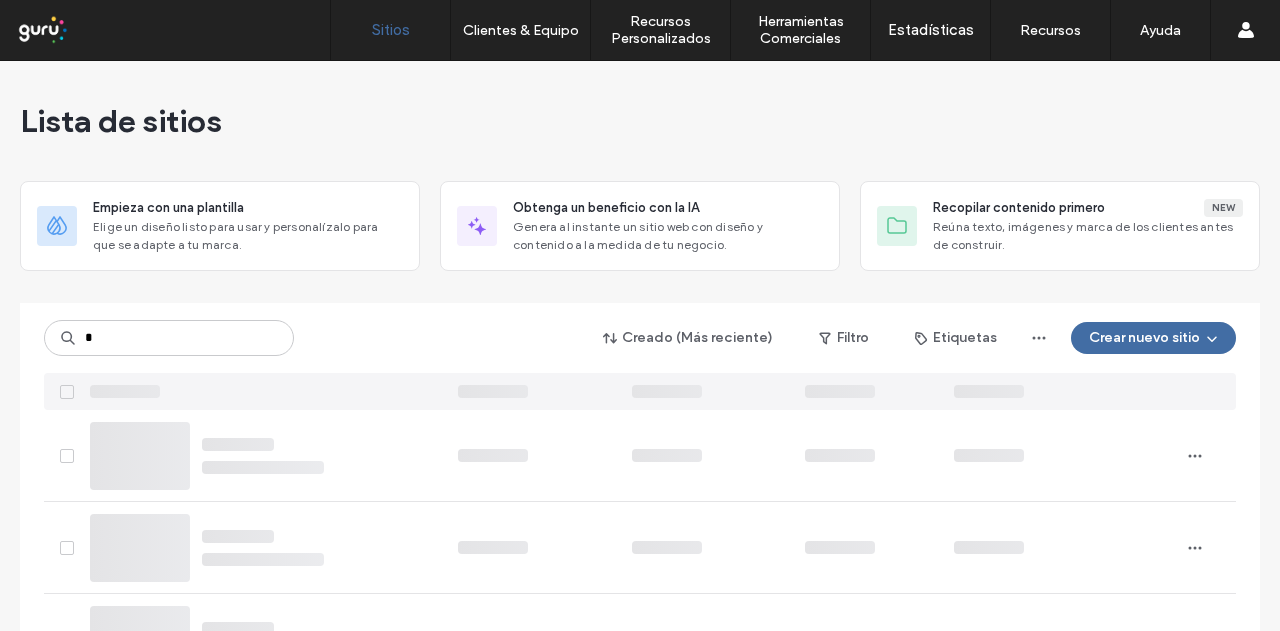 type on "*" 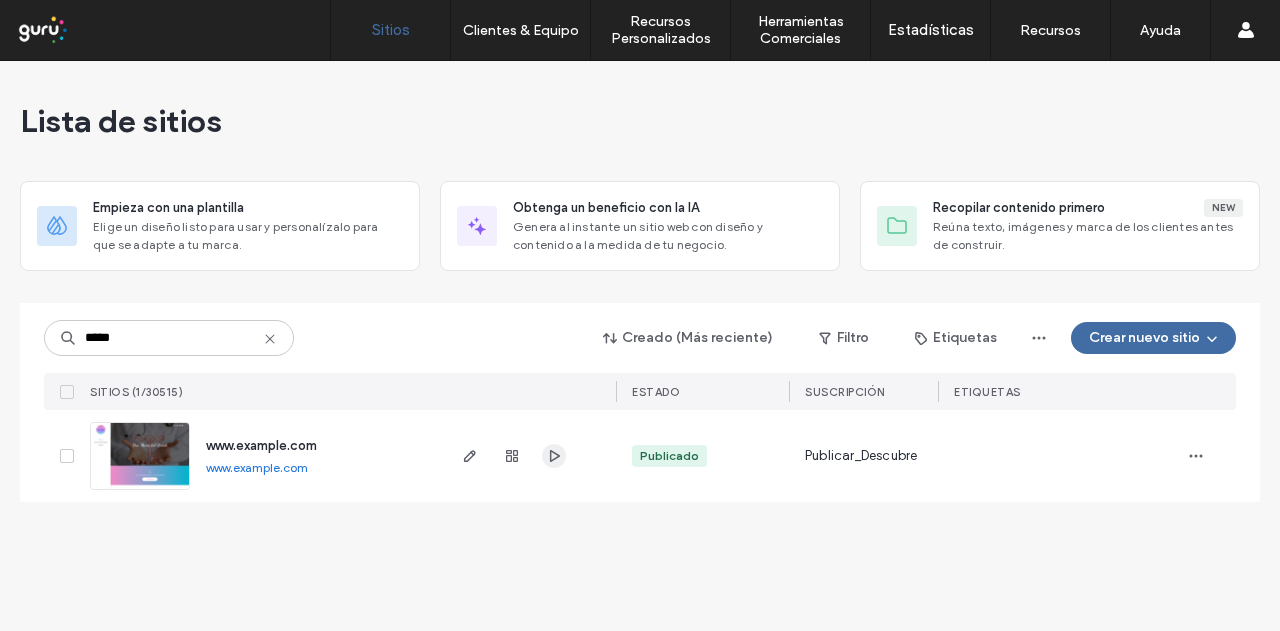 type on "*****" 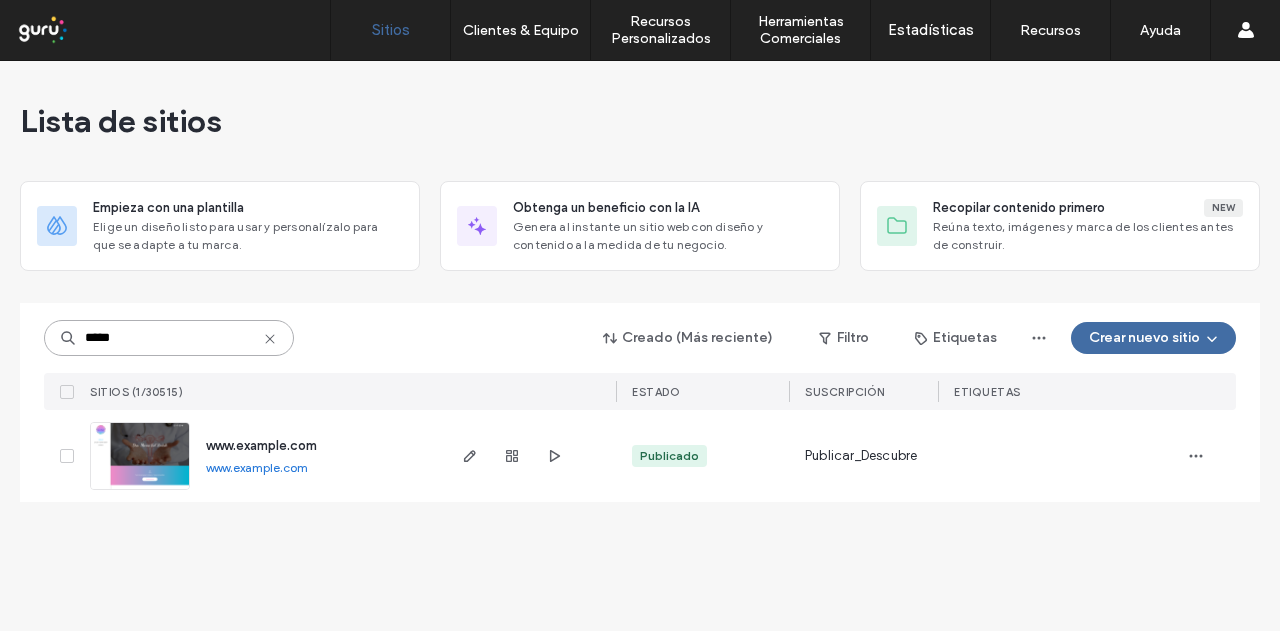 click on "*****" at bounding box center (169, 338) 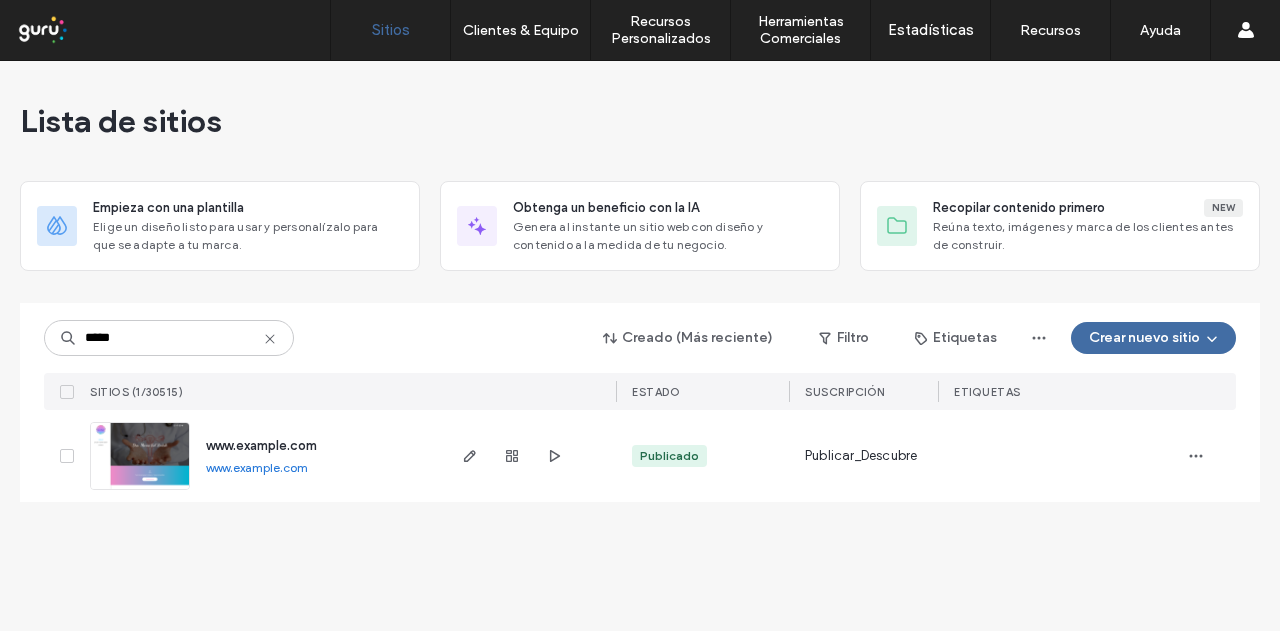 click 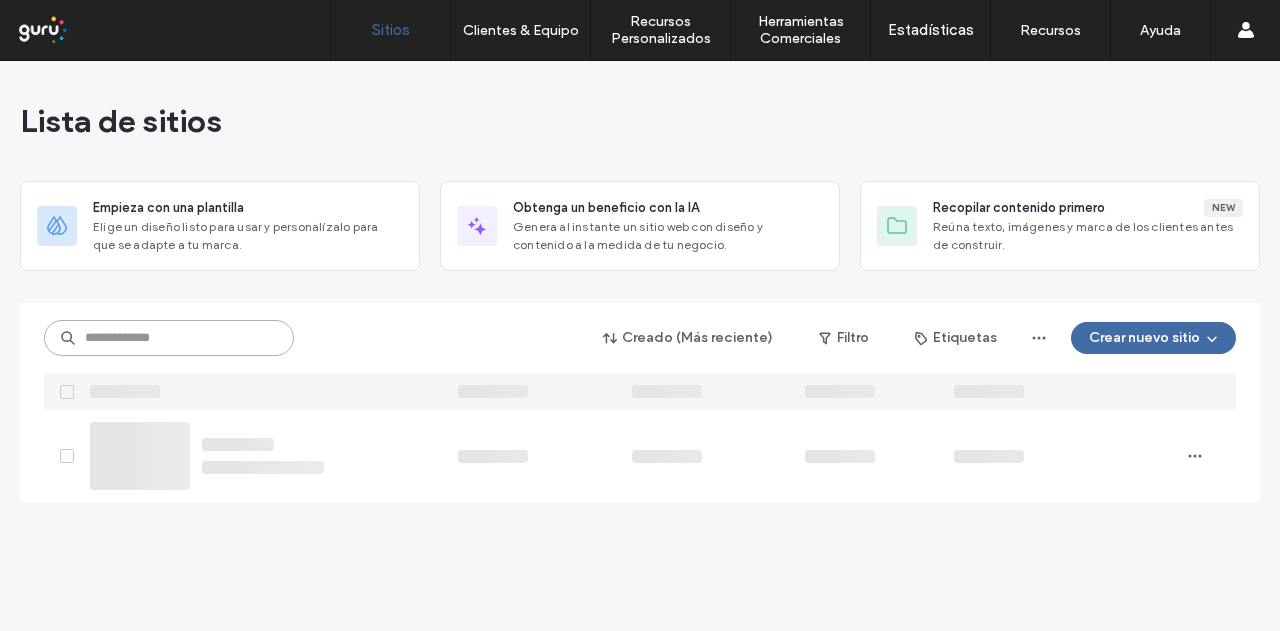 paste on "**********" 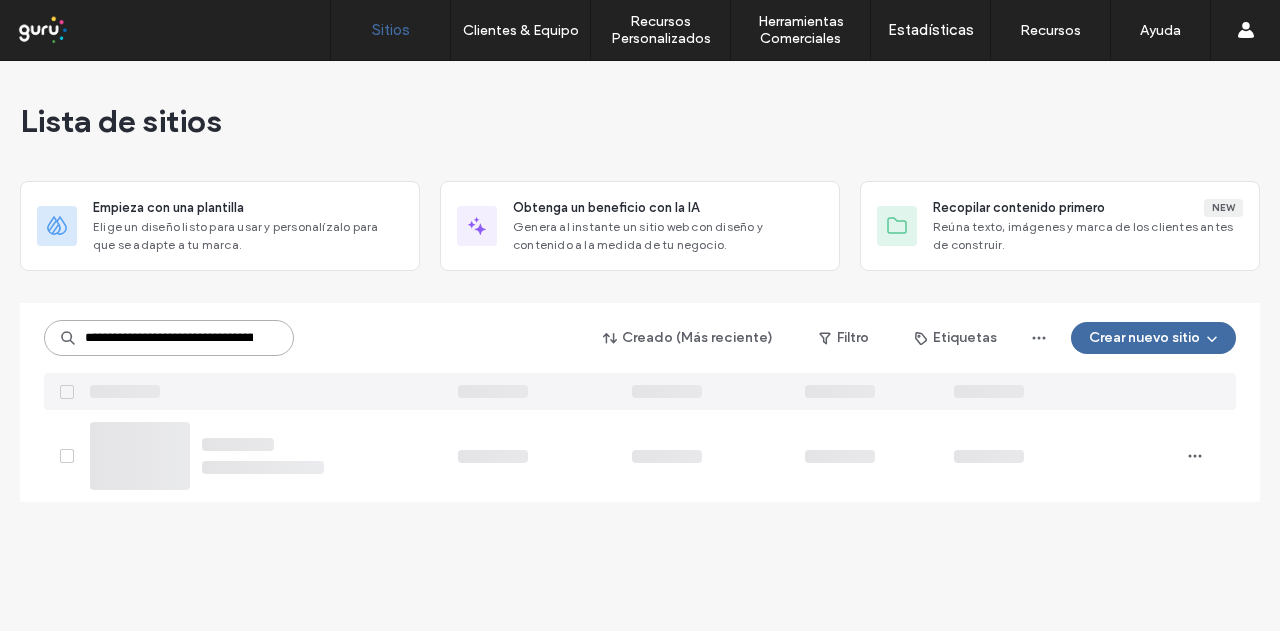 scroll, scrollTop: 0, scrollLeft: 168, axis: horizontal 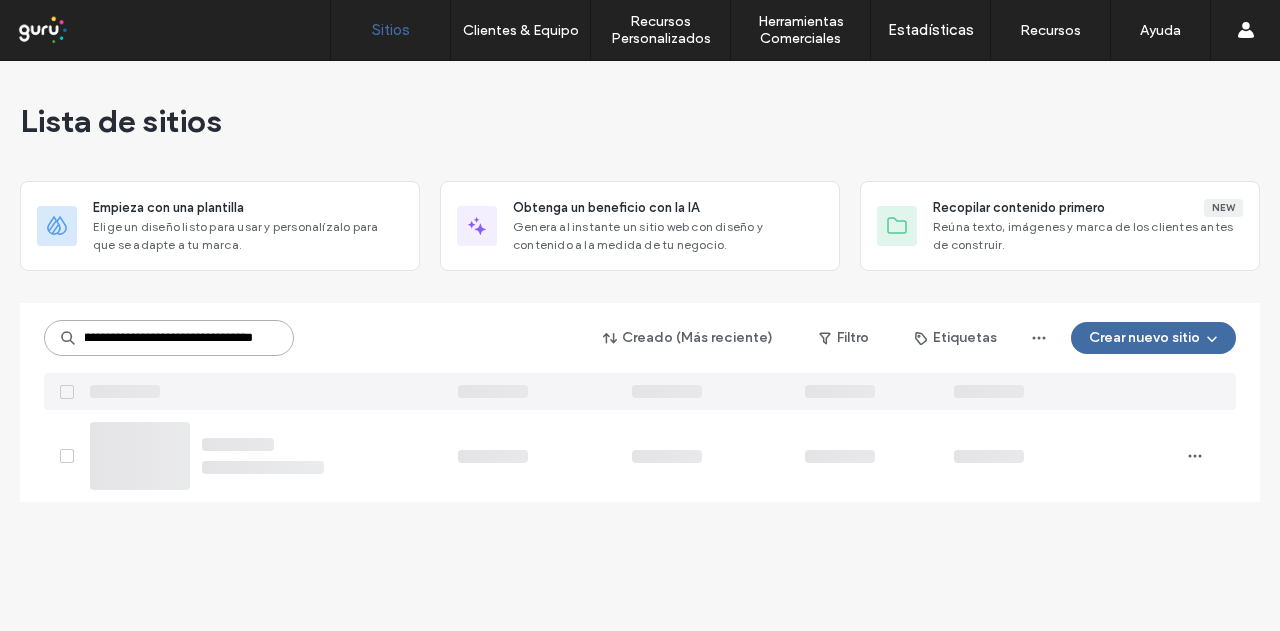 type on "**********" 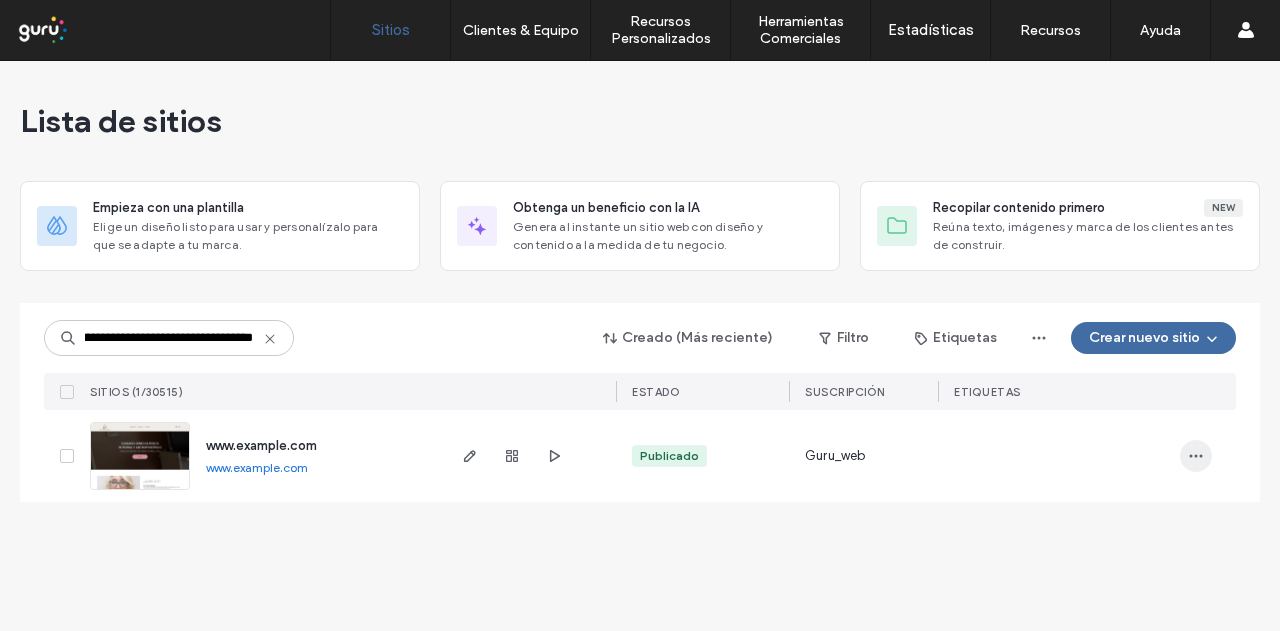 click 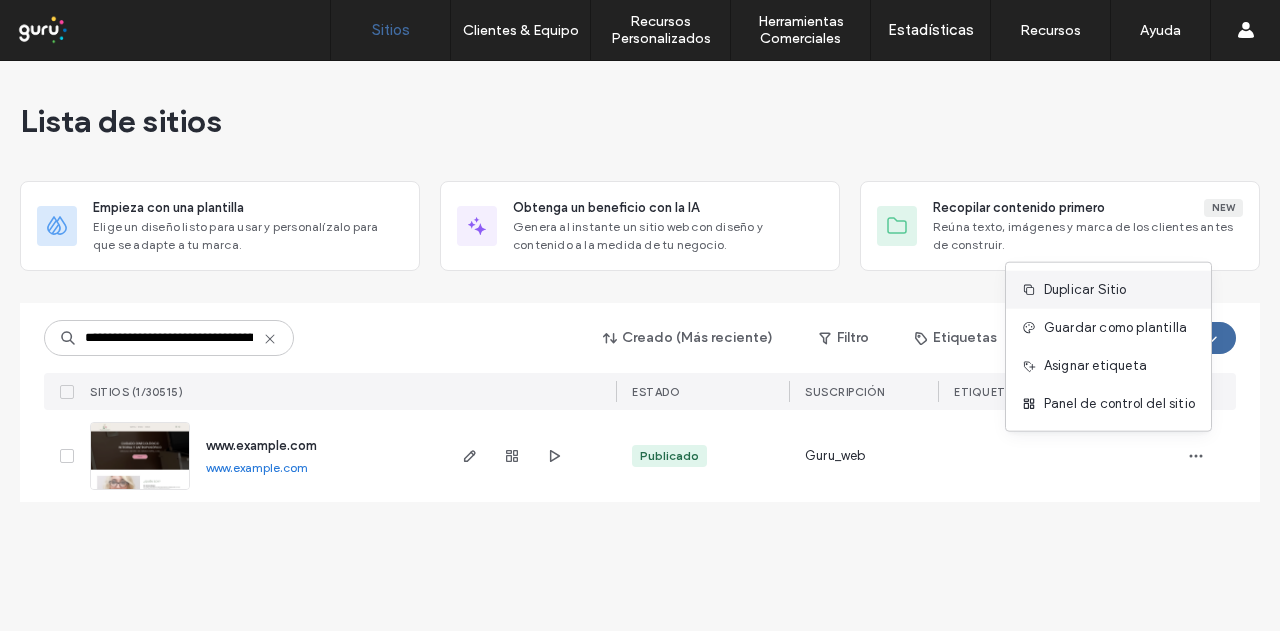 click on "Duplicar Sitio" at bounding box center (1085, 290) 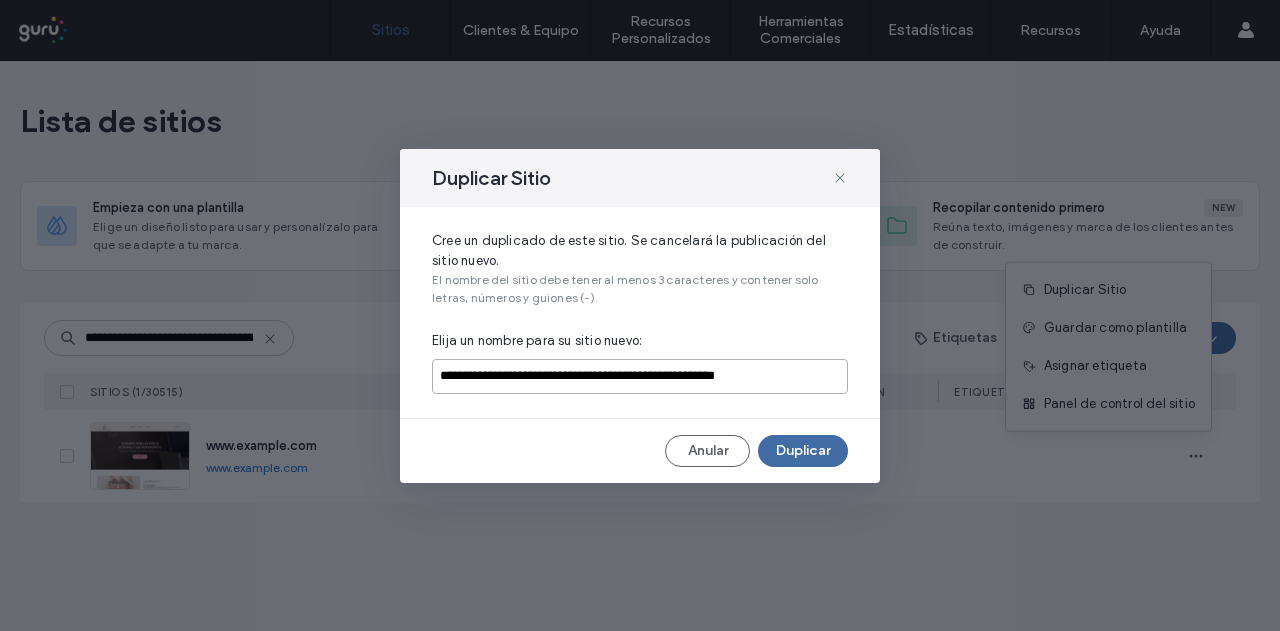 click on "**********" at bounding box center (640, 376) 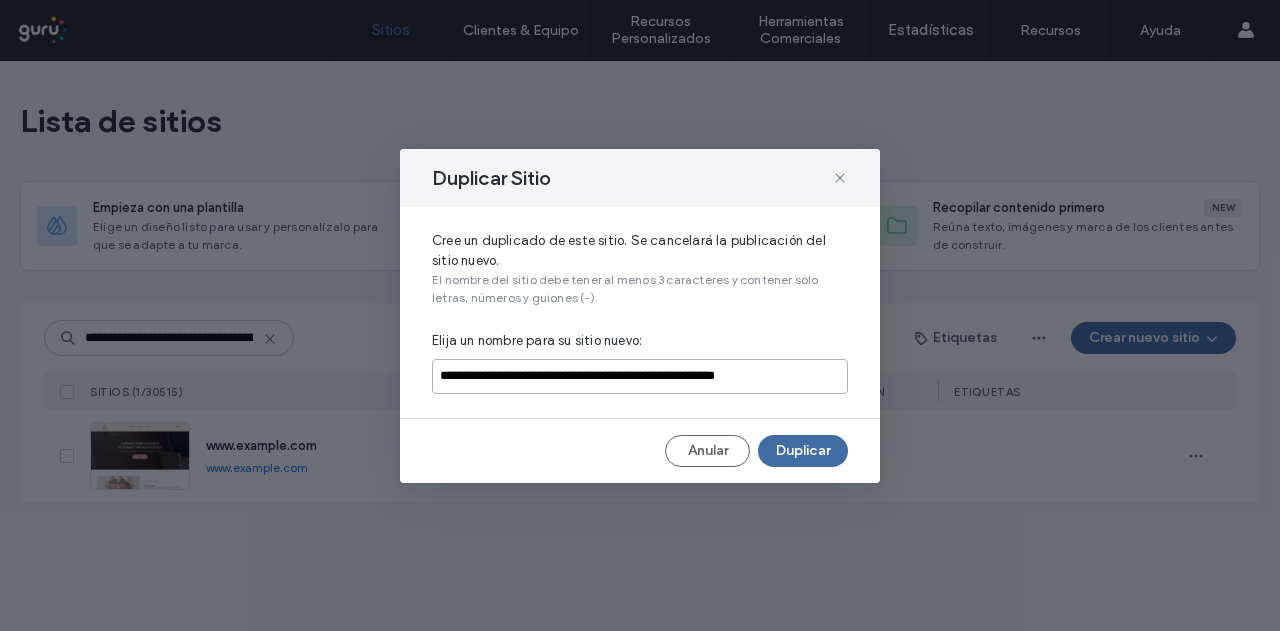 click on "**********" at bounding box center (640, 376) 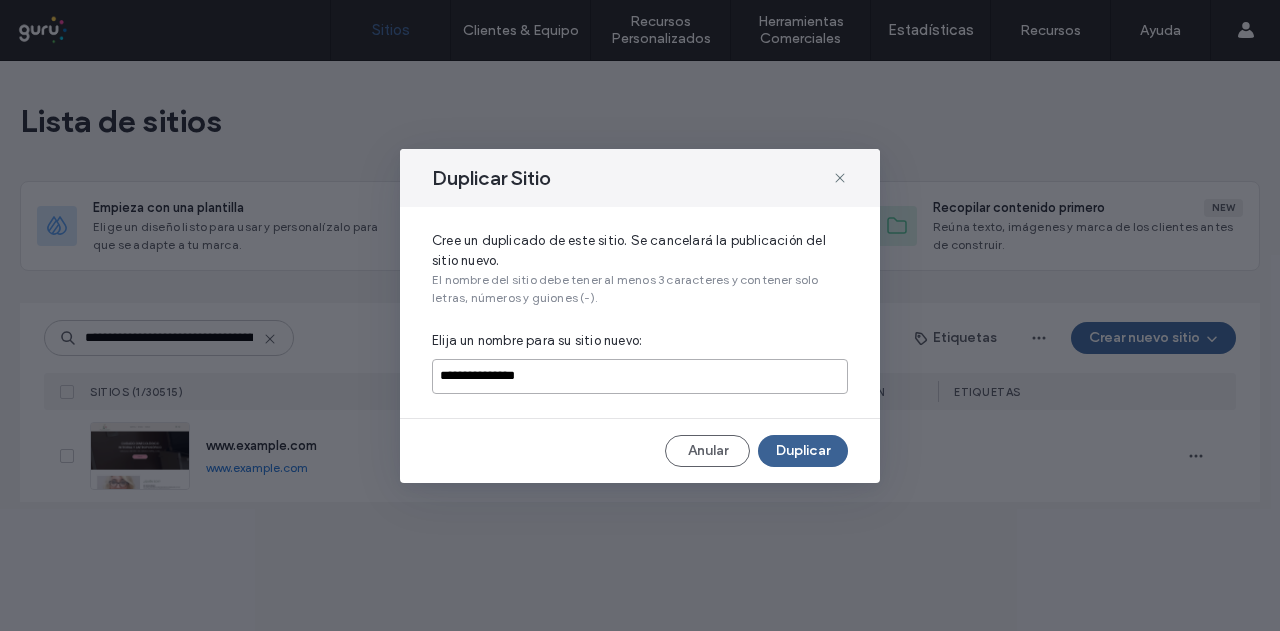 type on "**********" 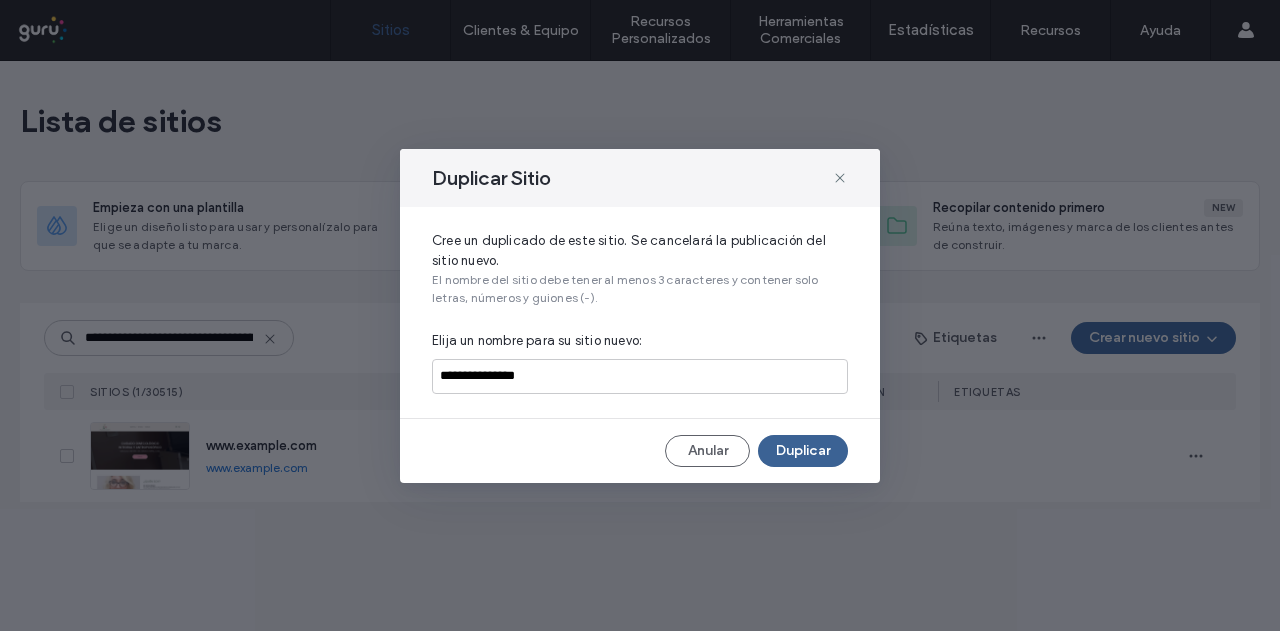 click on "Duplicar" at bounding box center (803, 451) 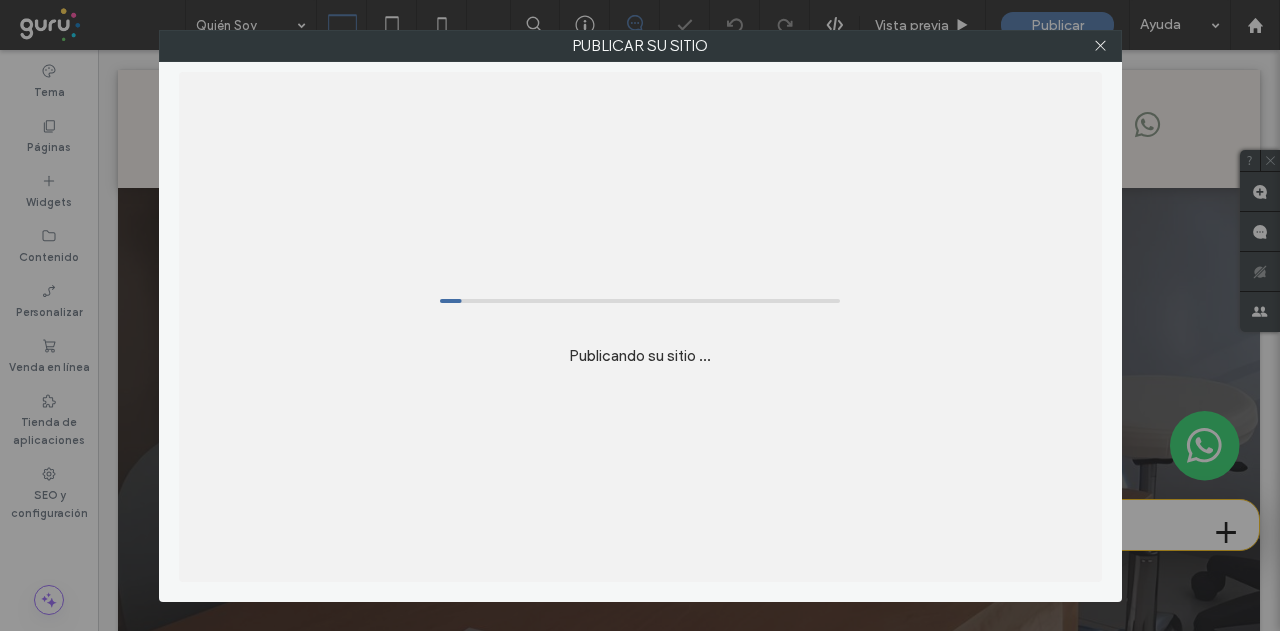 scroll, scrollTop: 0, scrollLeft: 0, axis: both 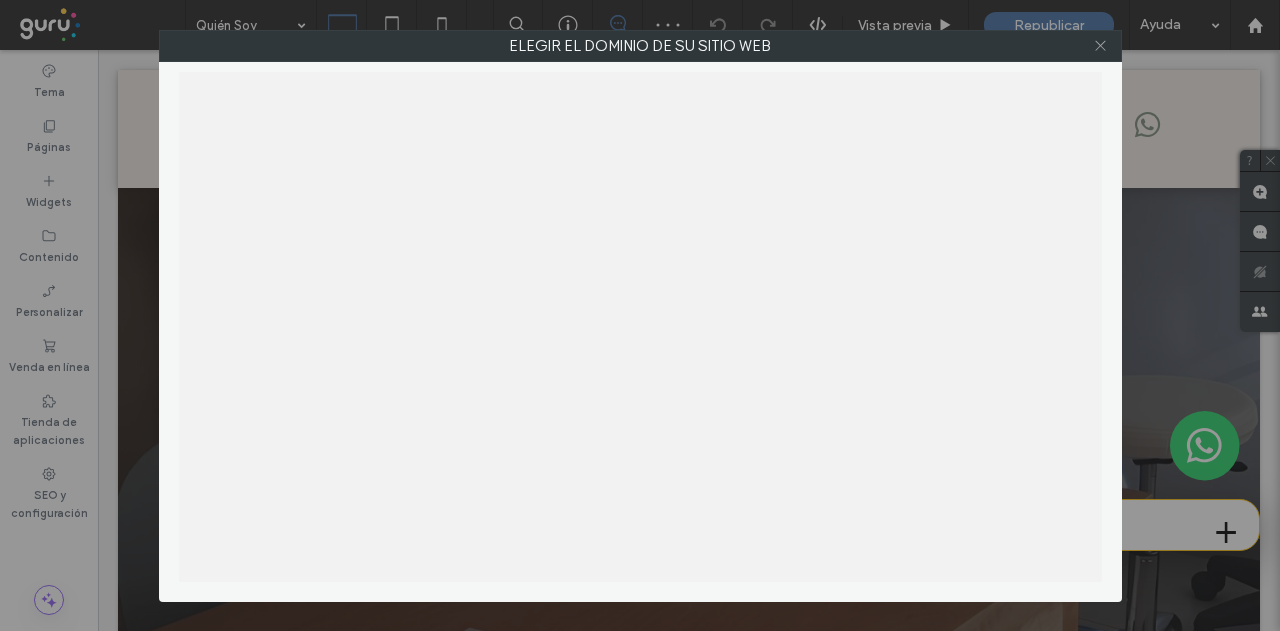 click 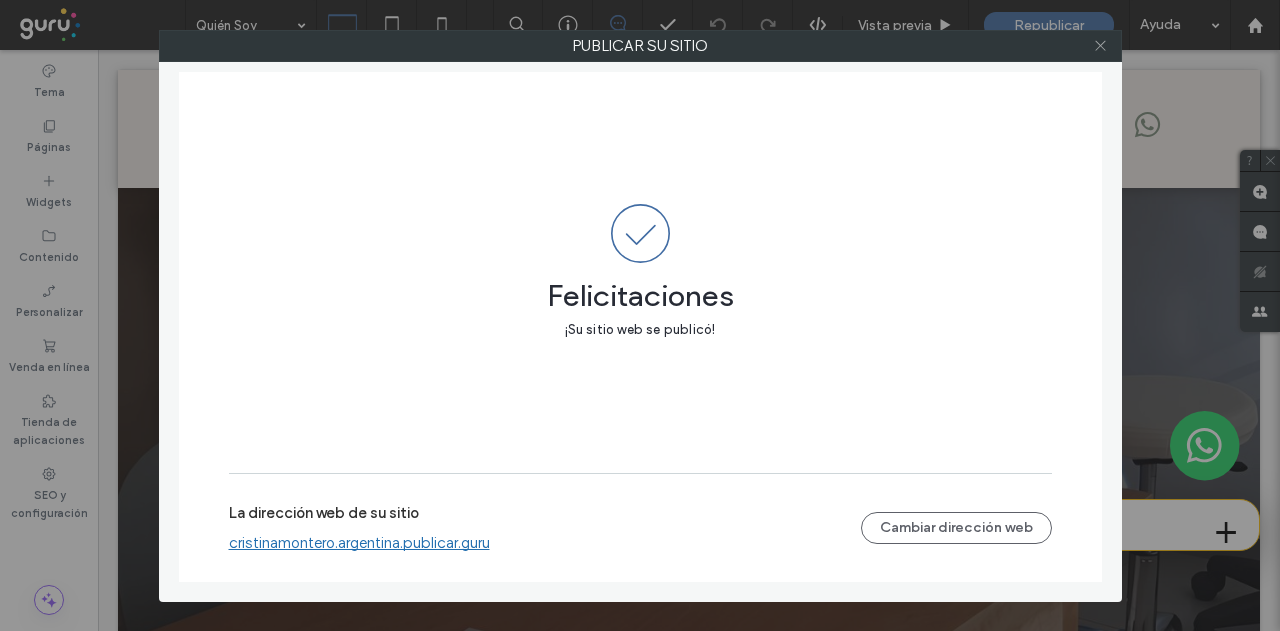 click 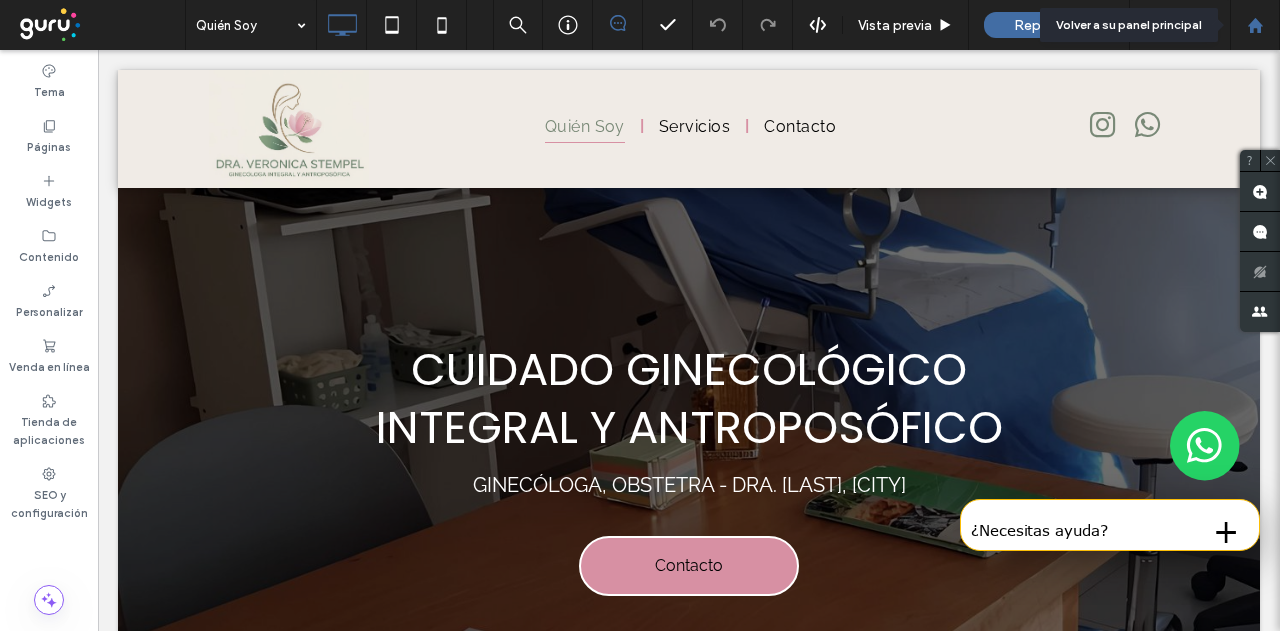 click at bounding box center [1255, 25] 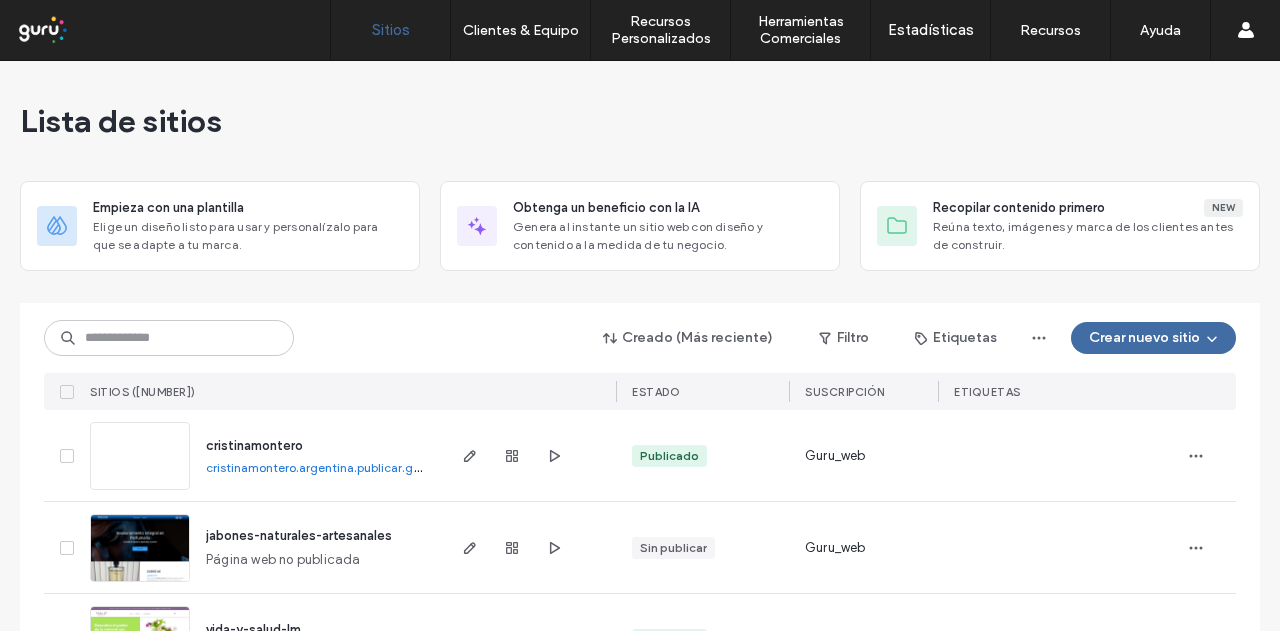 scroll, scrollTop: 0, scrollLeft: 0, axis: both 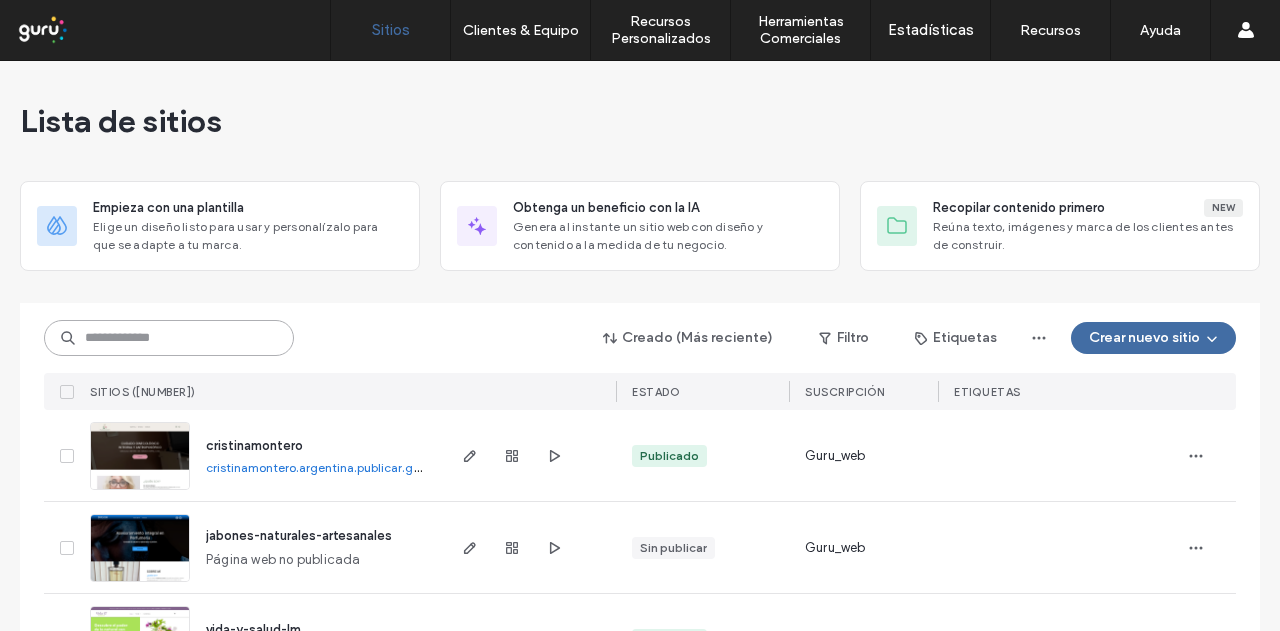paste on "********" 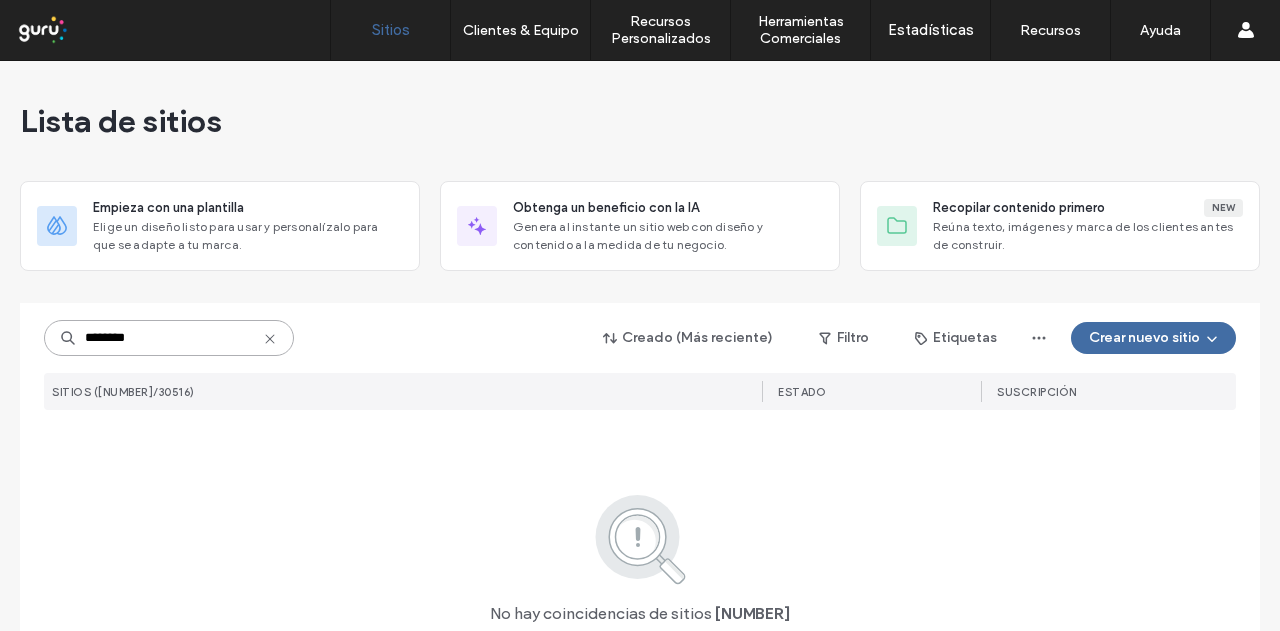 click on "********" at bounding box center (169, 338) 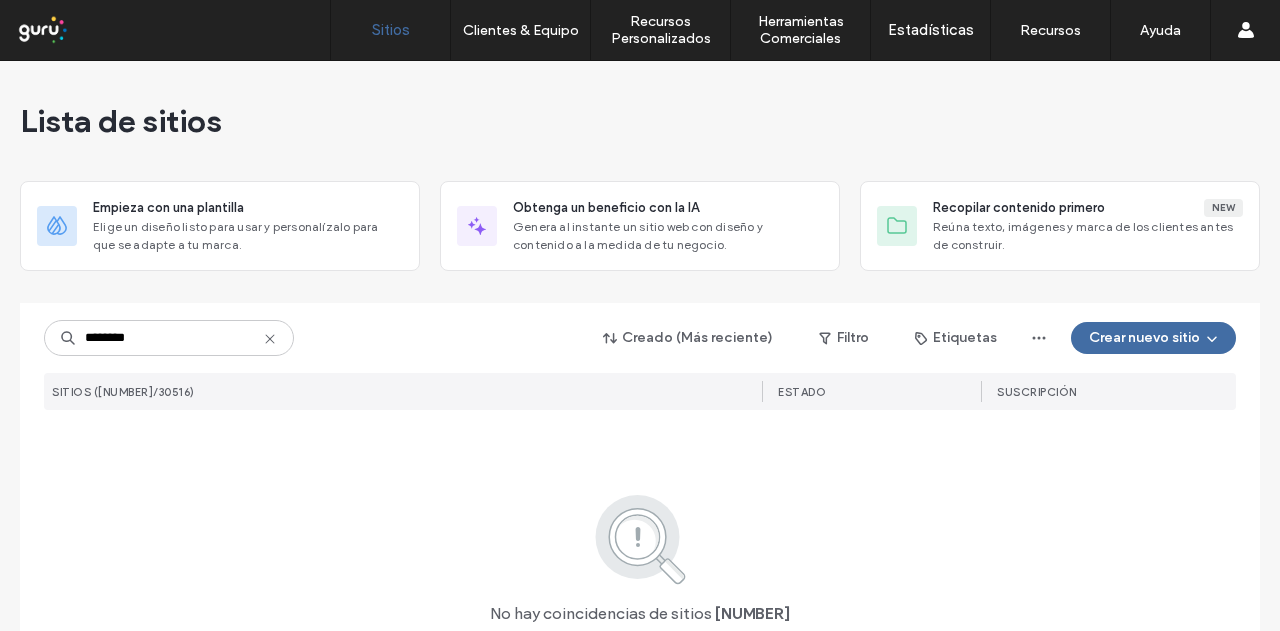 drag, startPoint x: 260, startPoint y: 339, endPoint x: 189, endPoint y: 341, distance: 71.02816 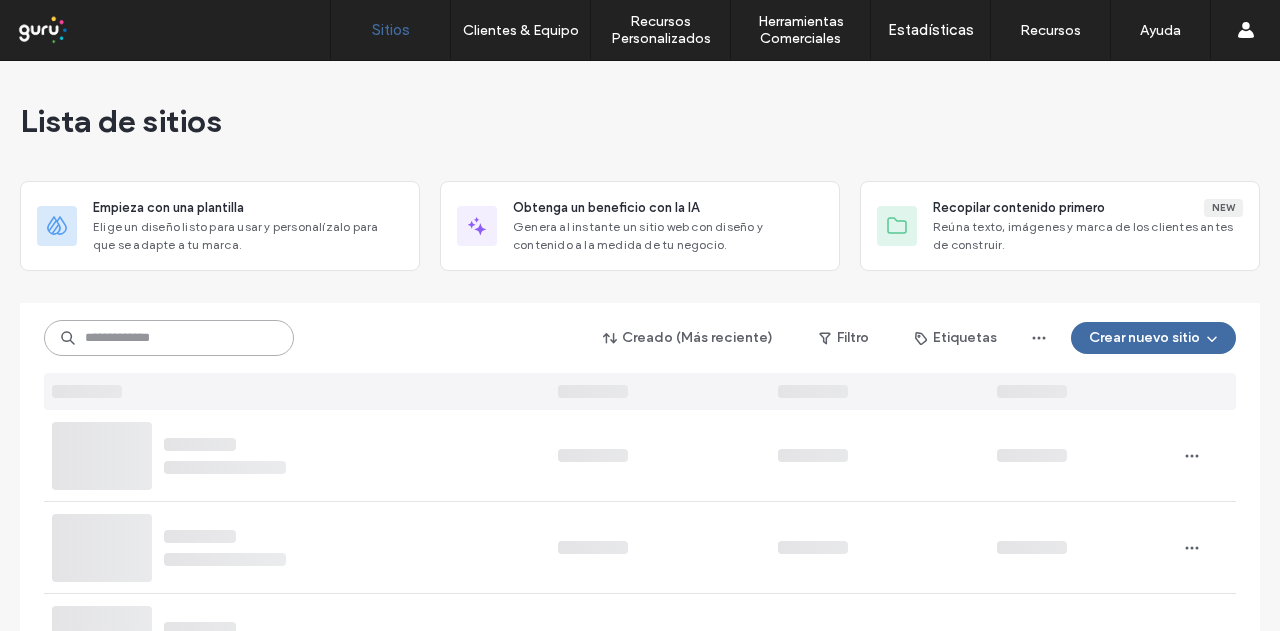 click at bounding box center (169, 338) 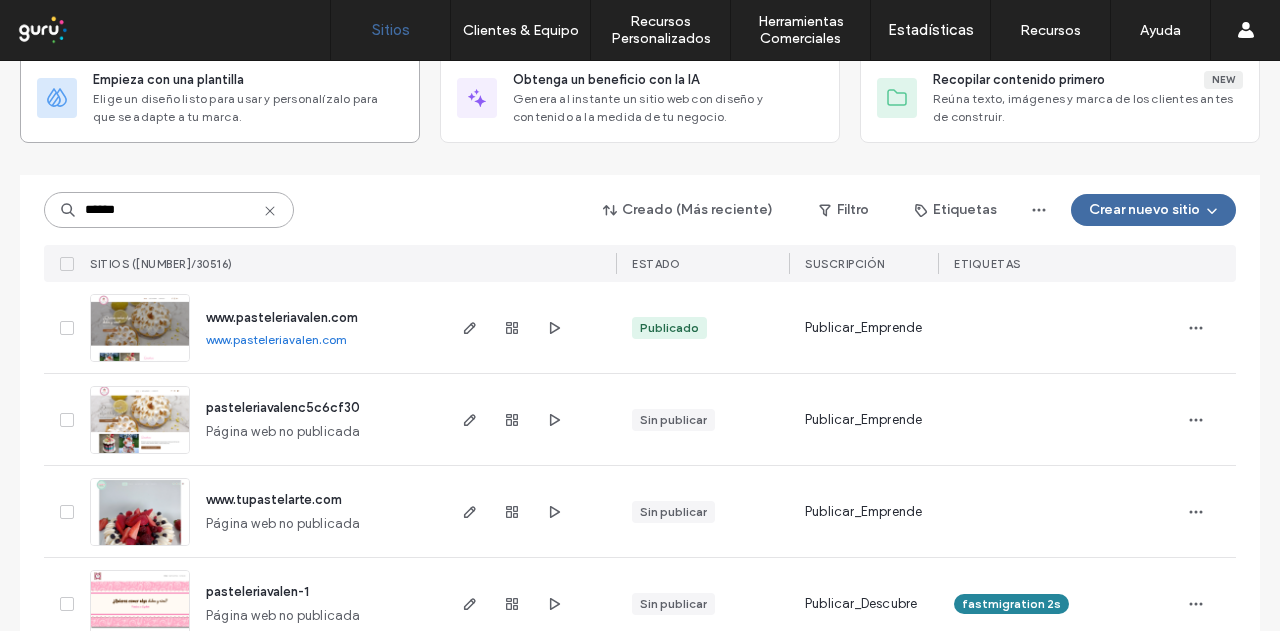 scroll, scrollTop: 0, scrollLeft: 0, axis: both 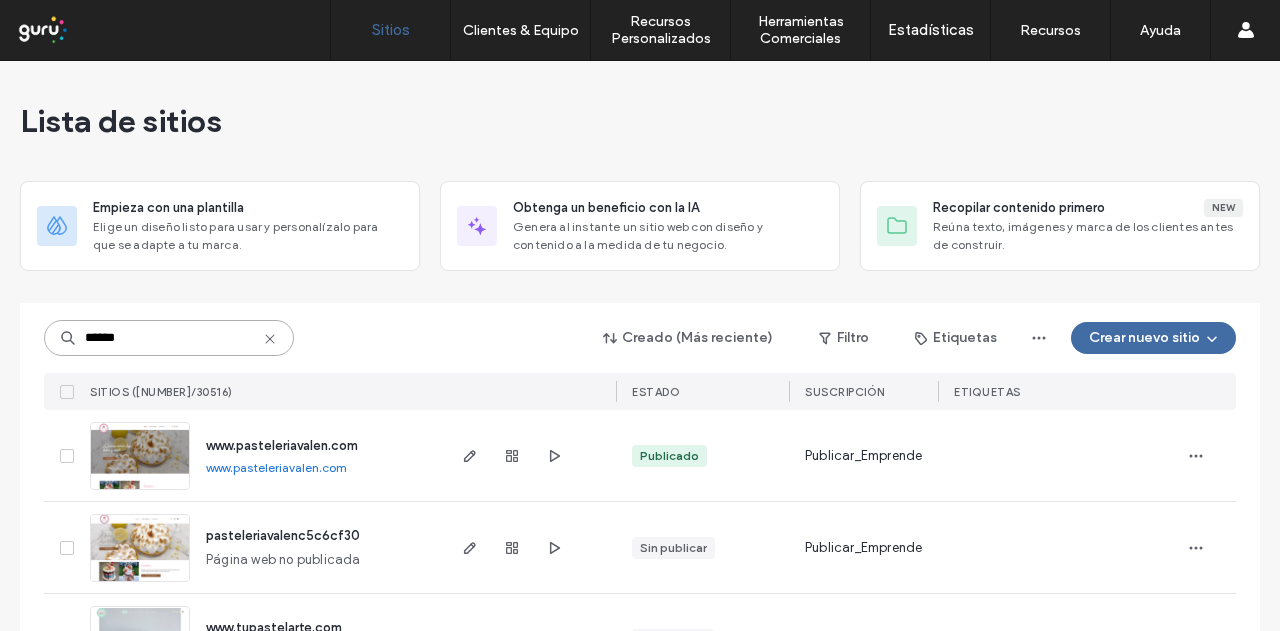 drag, startPoint x: 80, startPoint y: 344, endPoint x: 0, endPoint y: 353, distance: 80.50466 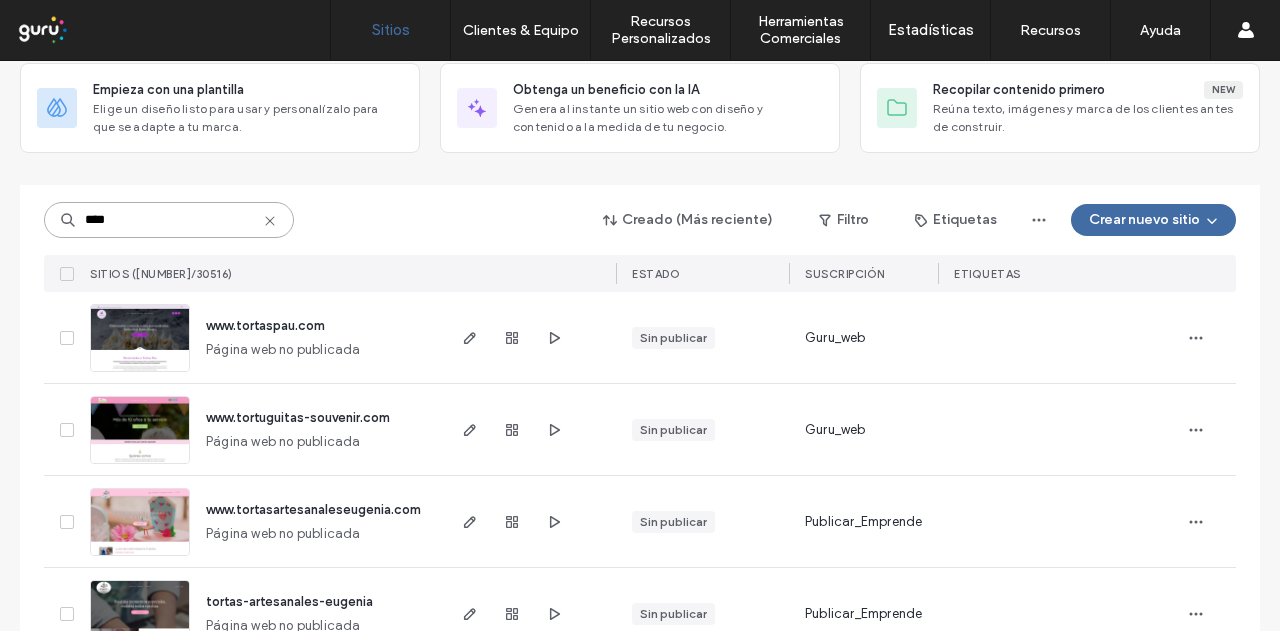 scroll, scrollTop: 0, scrollLeft: 0, axis: both 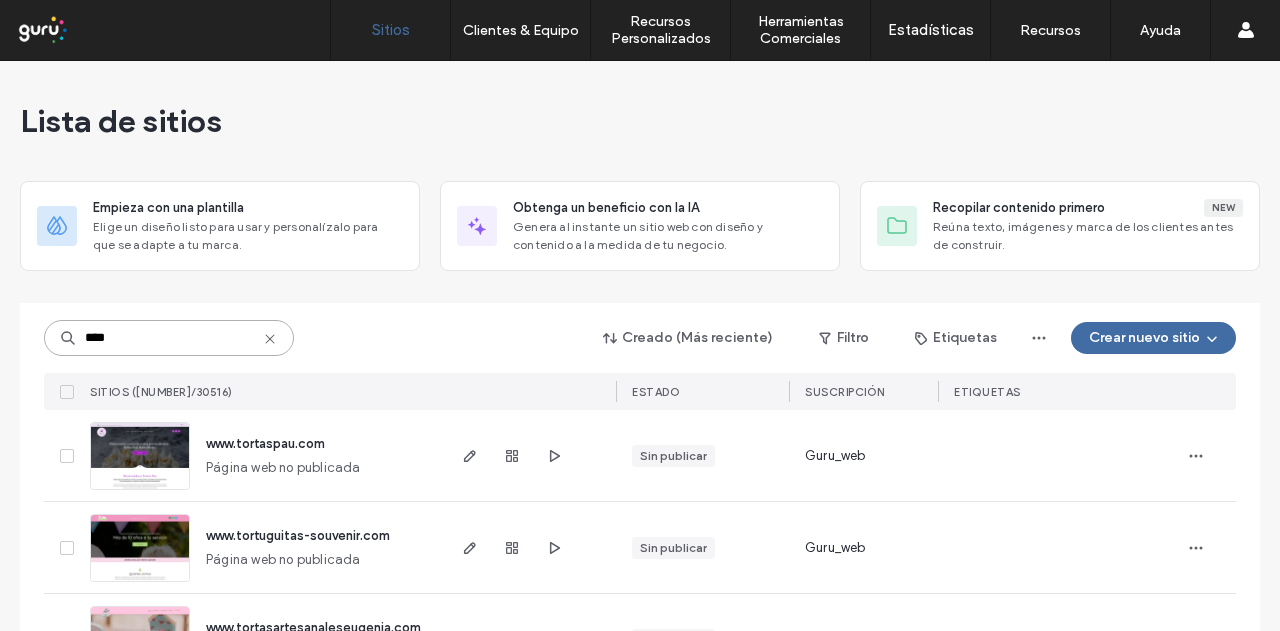 drag, startPoint x: 162, startPoint y: 339, endPoint x: 30, endPoint y: 339, distance: 132 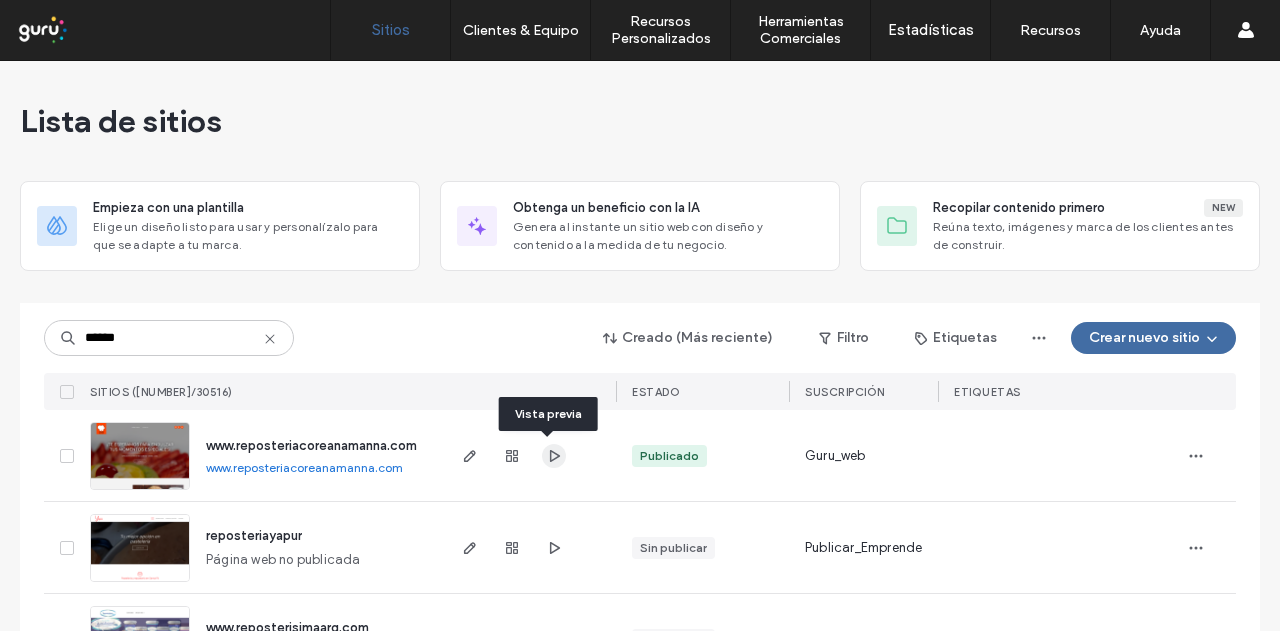 click 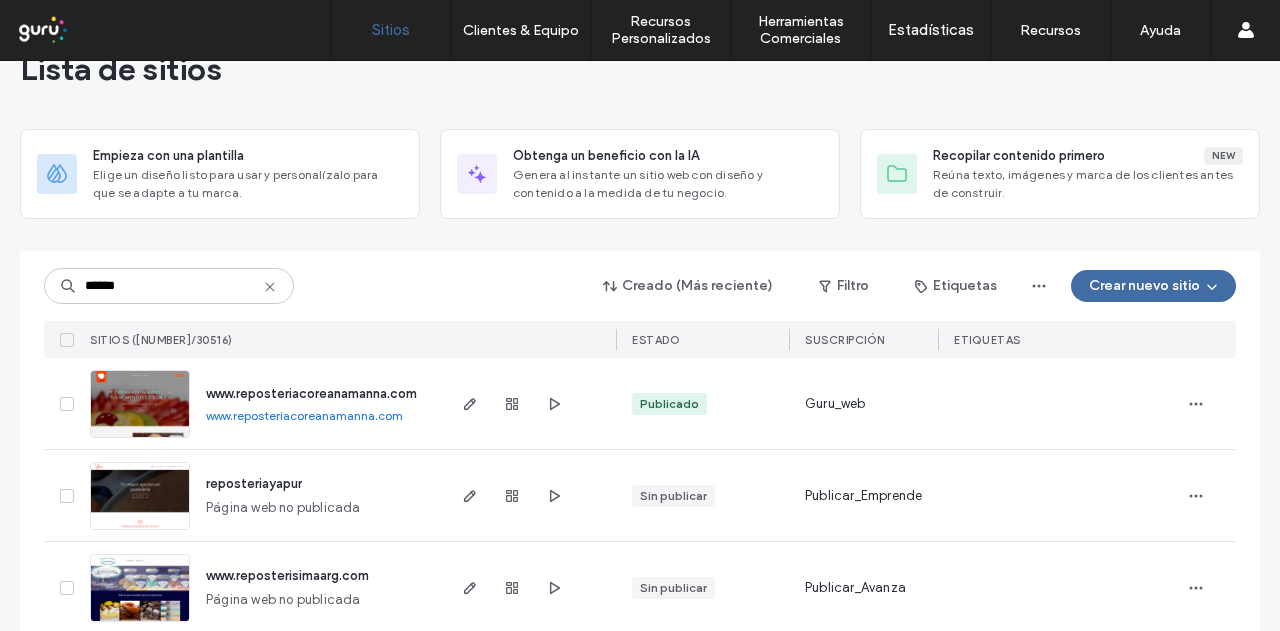 scroll, scrollTop: 78, scrollLeft: 0, axis: vertical 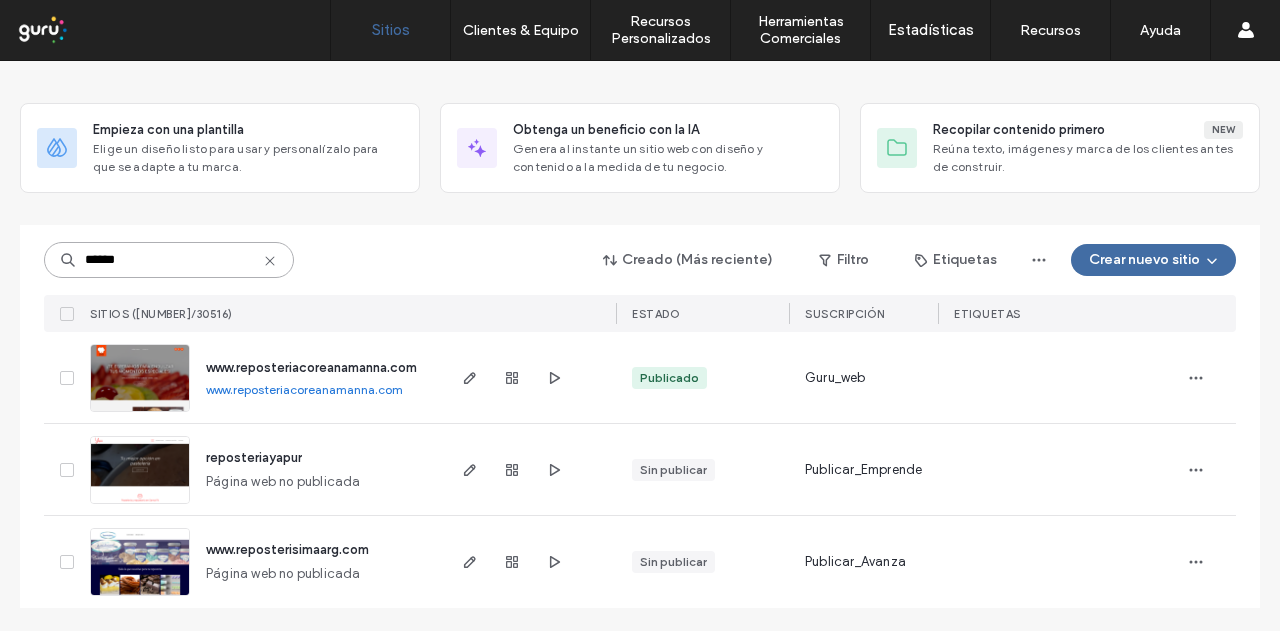 drag, startPoint x: 197, startPoint y: 262, endPoint x: 0, endPoint y: 262, distance: 197 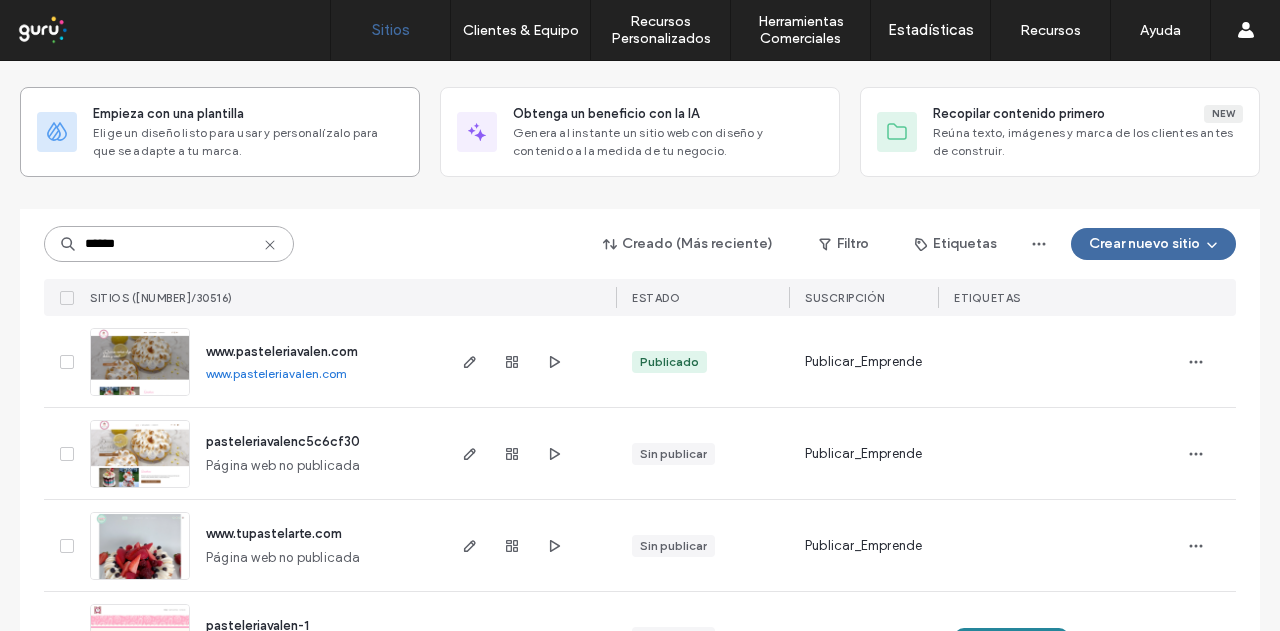 scroll, scrollTop: 0, scrollLeft: 0, axis: both 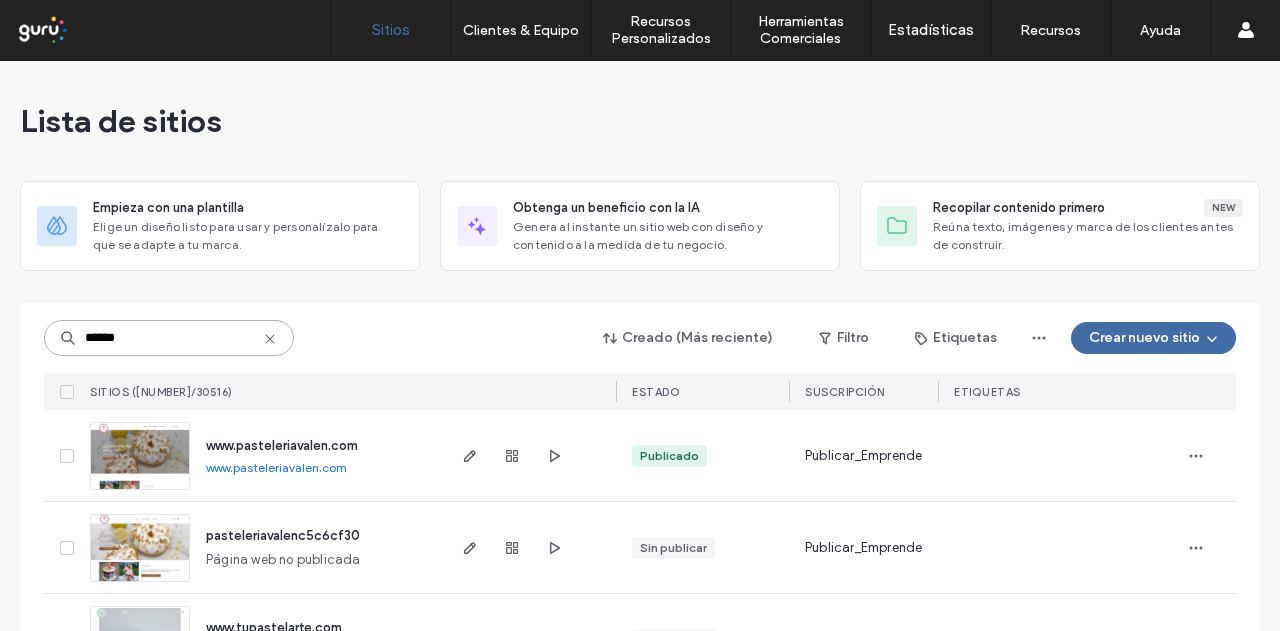 drag, startPoint x: 152, startPoint y: 340, endPoint x: 0, endPoint y: 345, distance: 152.08221 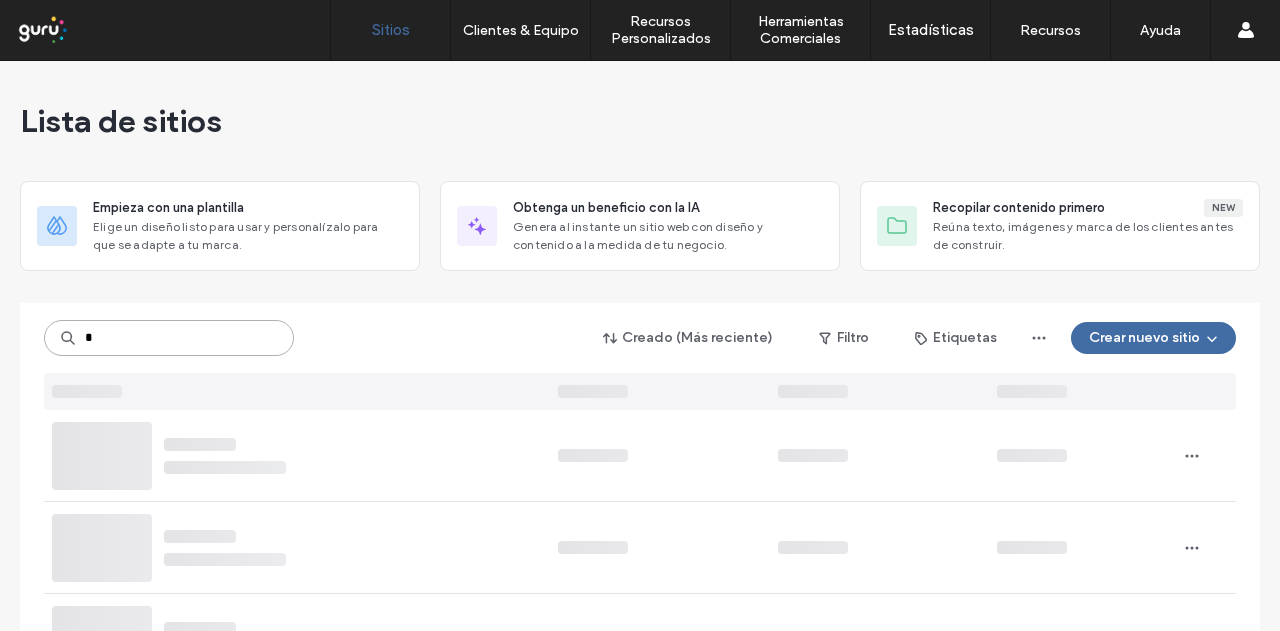 type on "*" 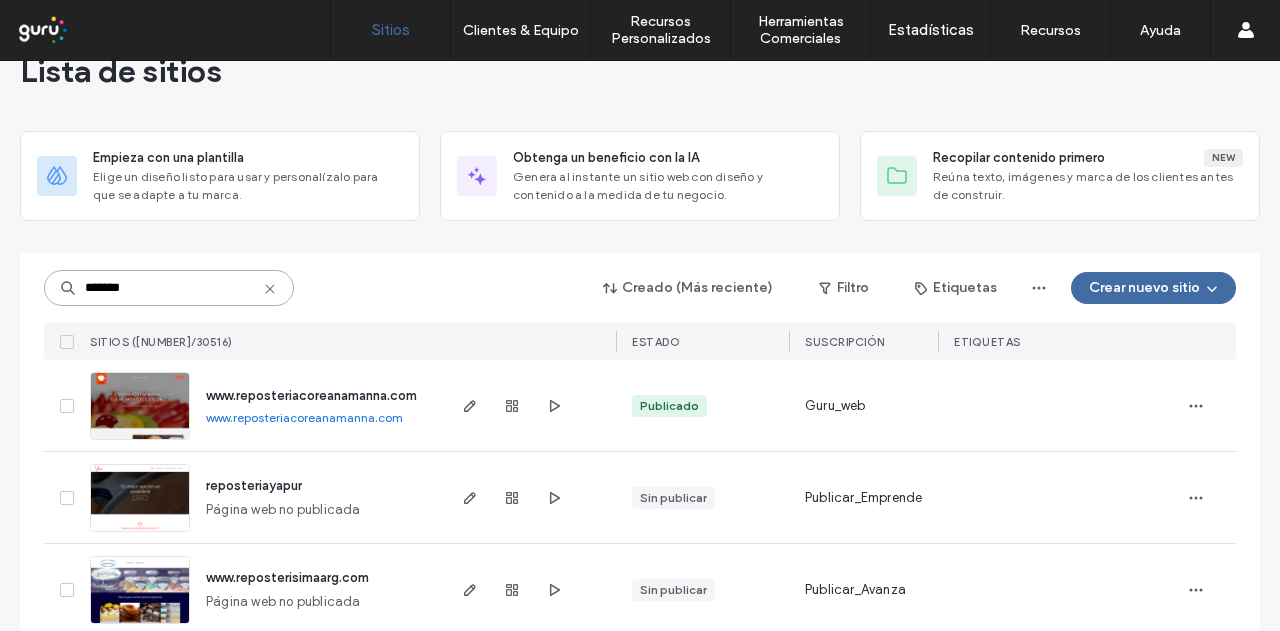 scroll, scrollTop: 78, scrollLeft: 0, axis: vertical 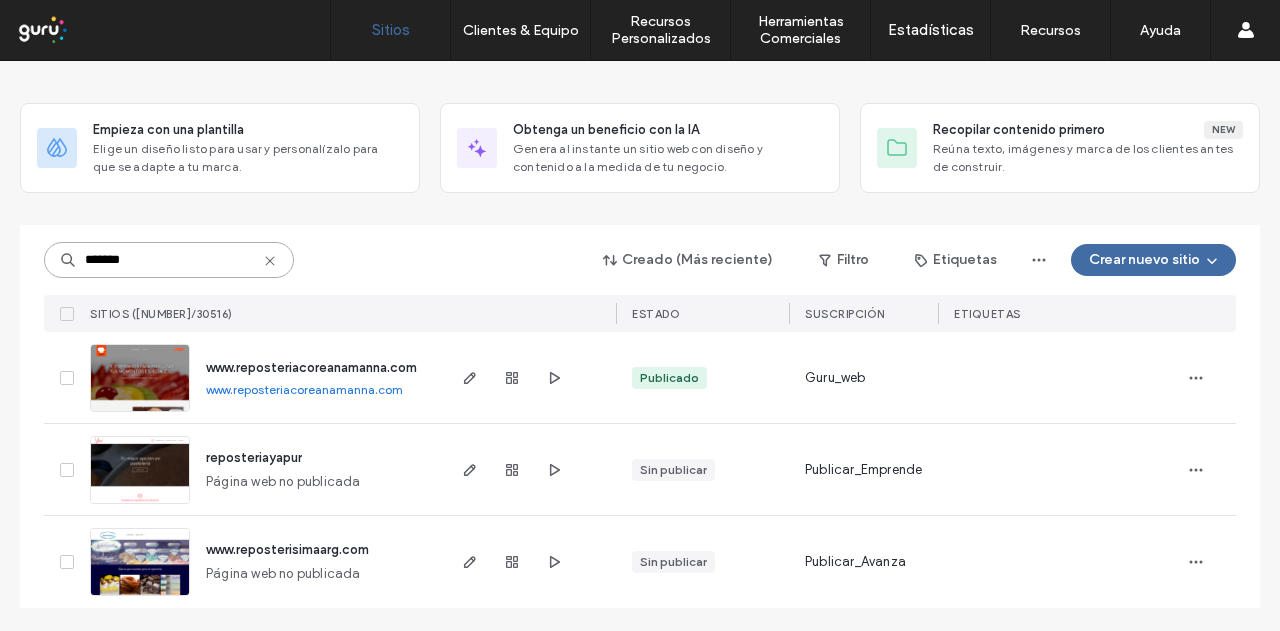 click on "*******" at bounding box center [169, 260] 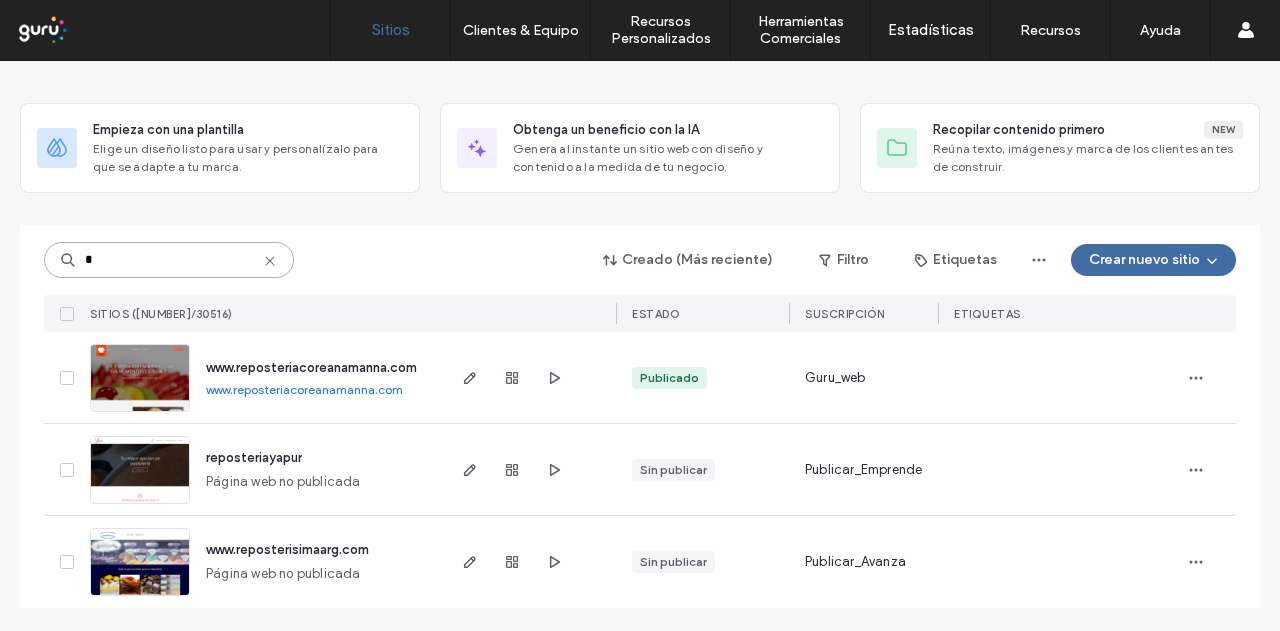 type on "*" 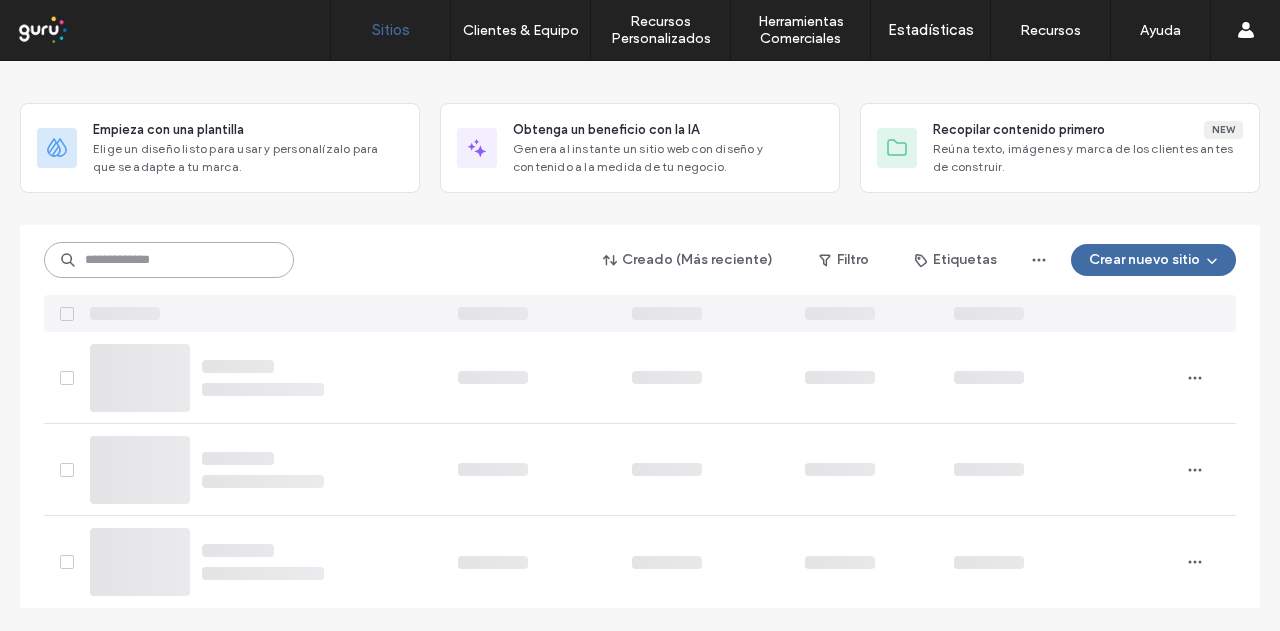 click at bounding box center (169, 260) 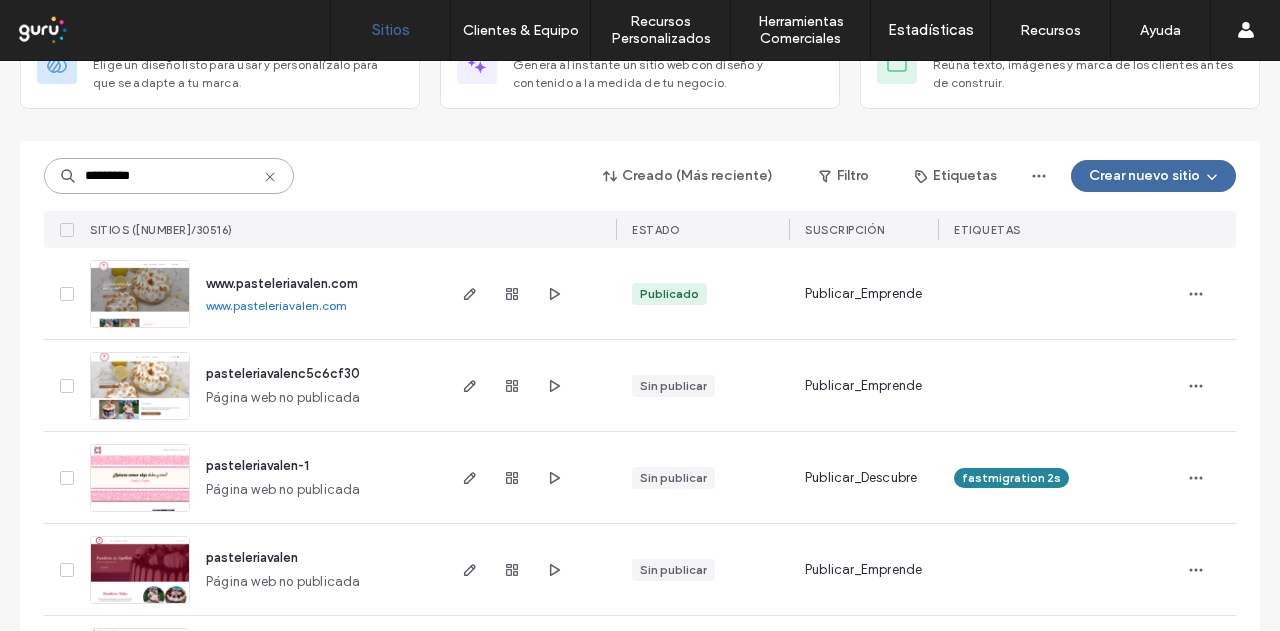 scroll, scrollTop: 0, scrollLeft: 0, axis: both 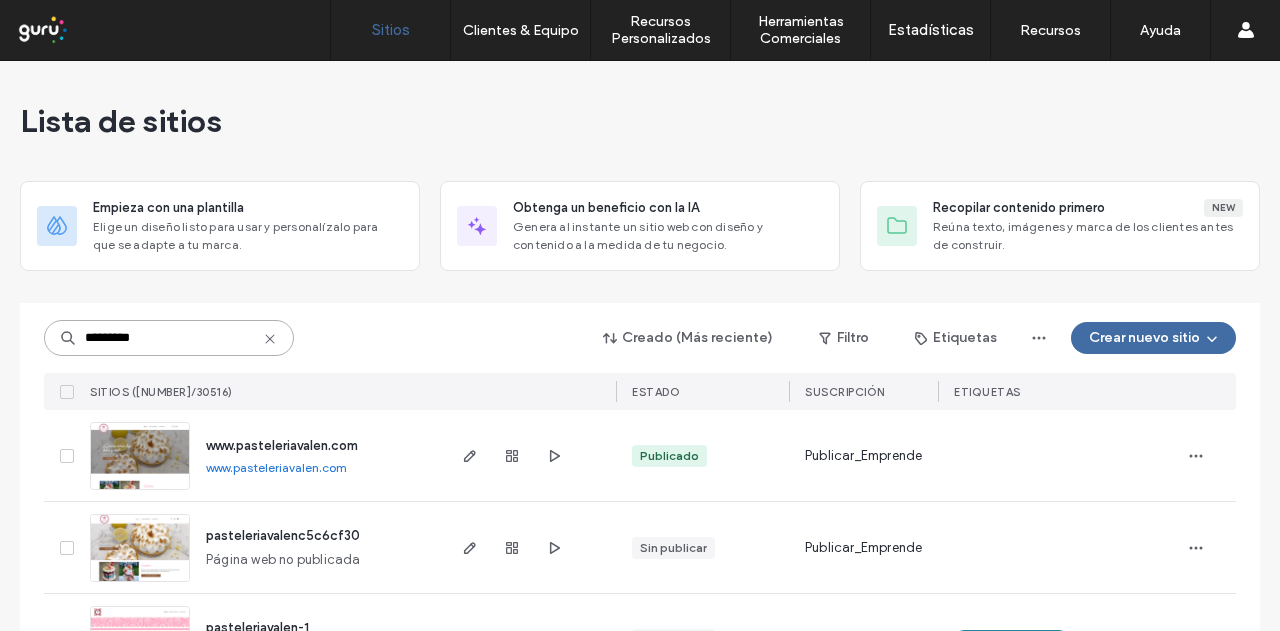 drag, startPoint x: 184, startPoint y: 337, endPoint x: 43, endPoint y: 335, distance: 141.01419 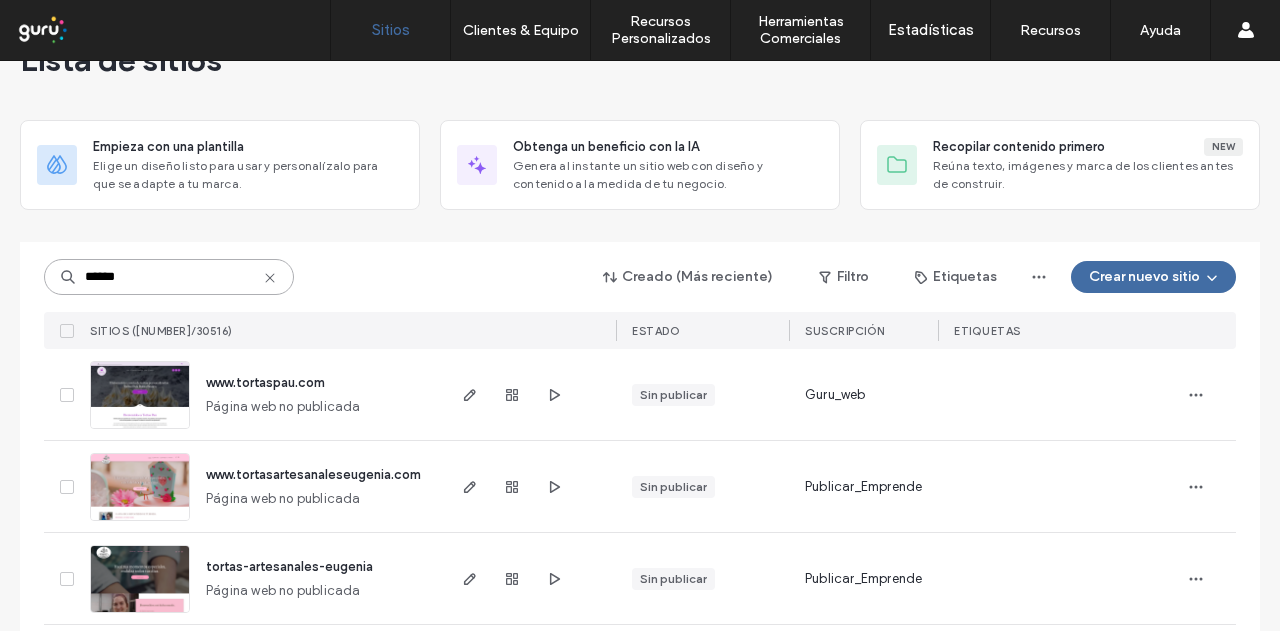 scroll, scrollTop: 200, scrollLeft: 0, axis: vertical 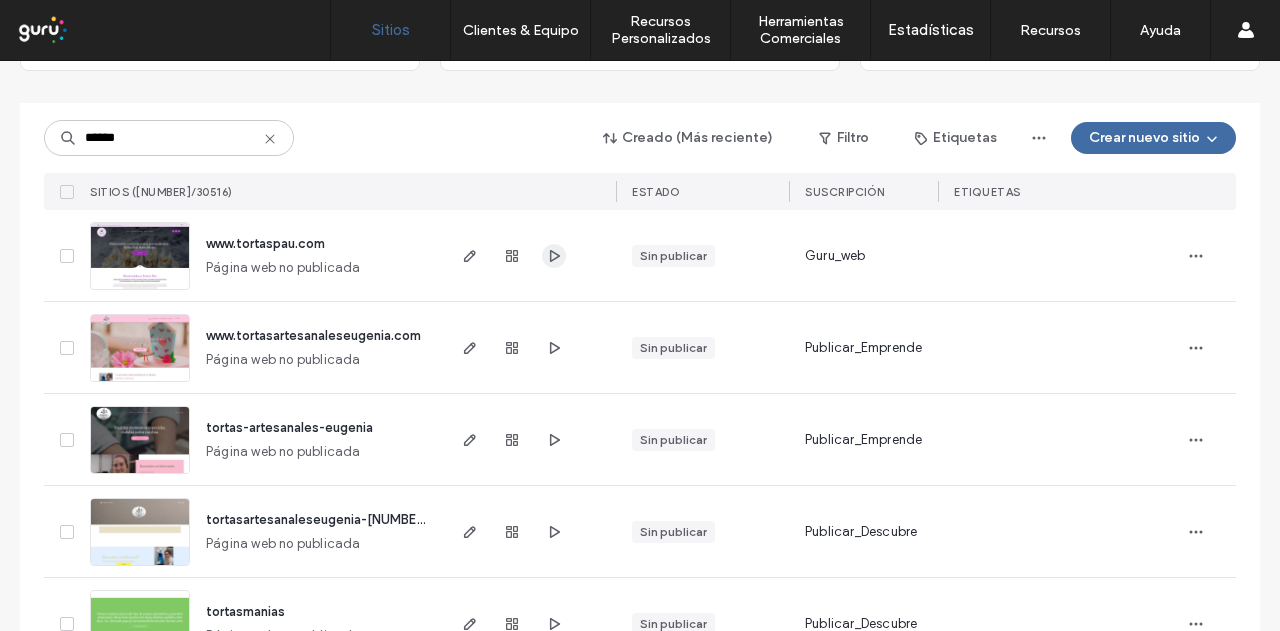 click 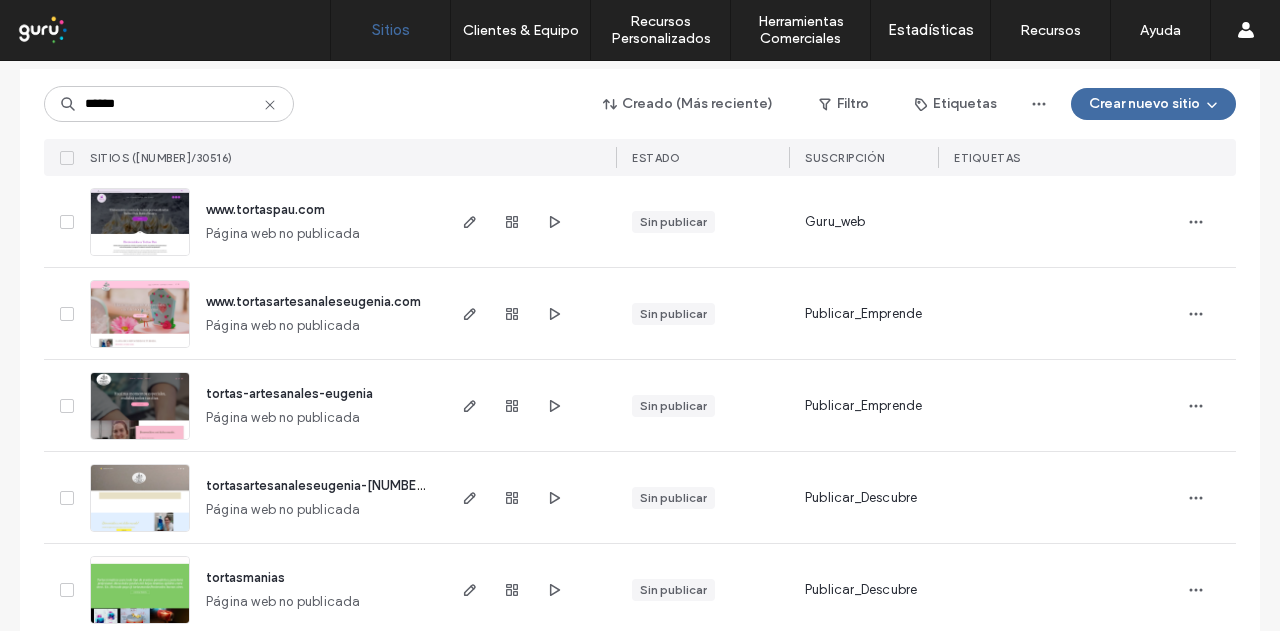 scroll, scrollTop: 262, scrollLeft: 0, axis: vertical 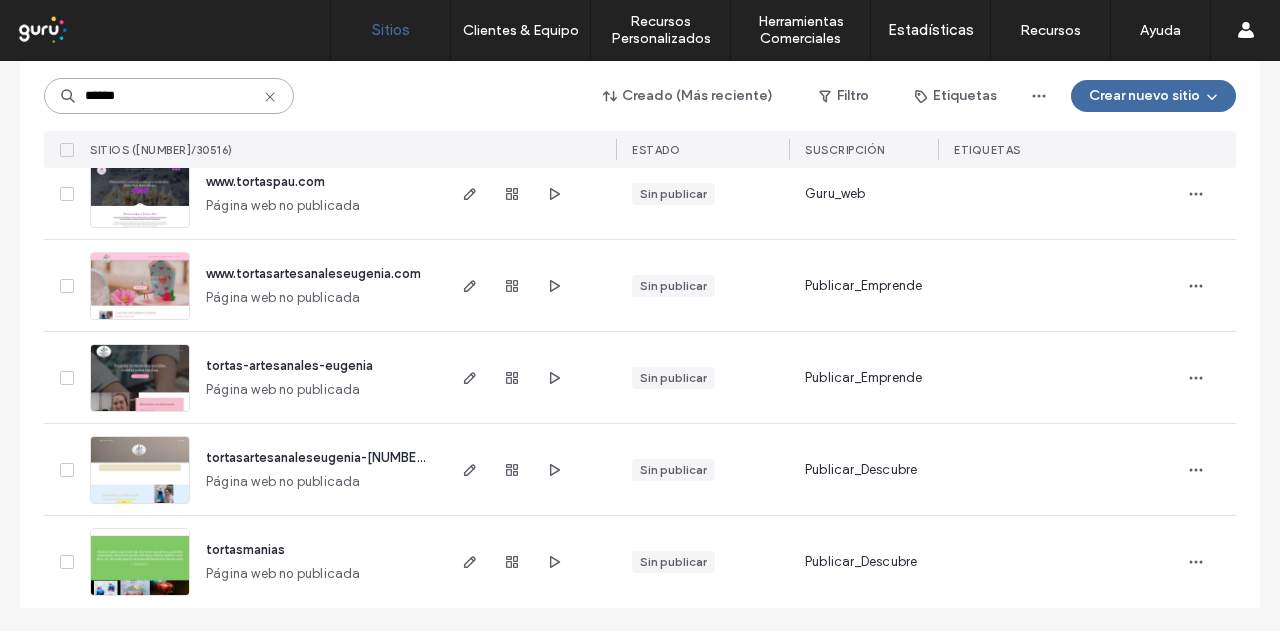 drag, startPoint x: 155, startPoint y: 99, endPoint x: 0, endPoint y: 98, distance: 155.00322 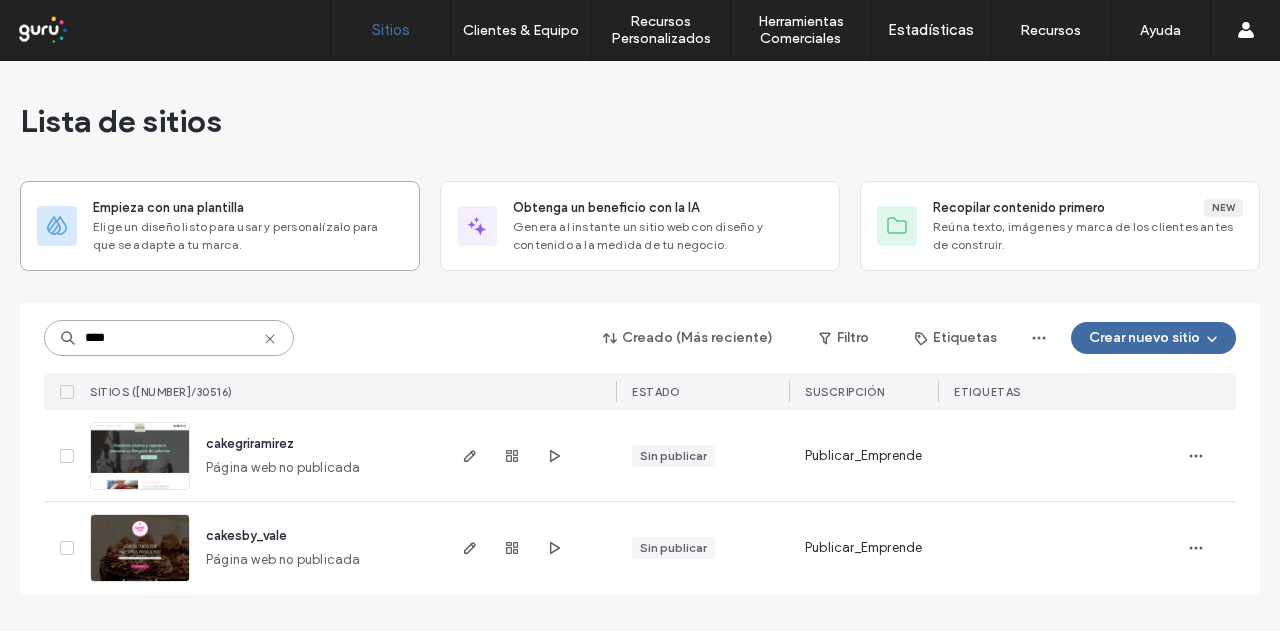 scroll, scrollTop: 0, scrollLeft: 0, axis: both 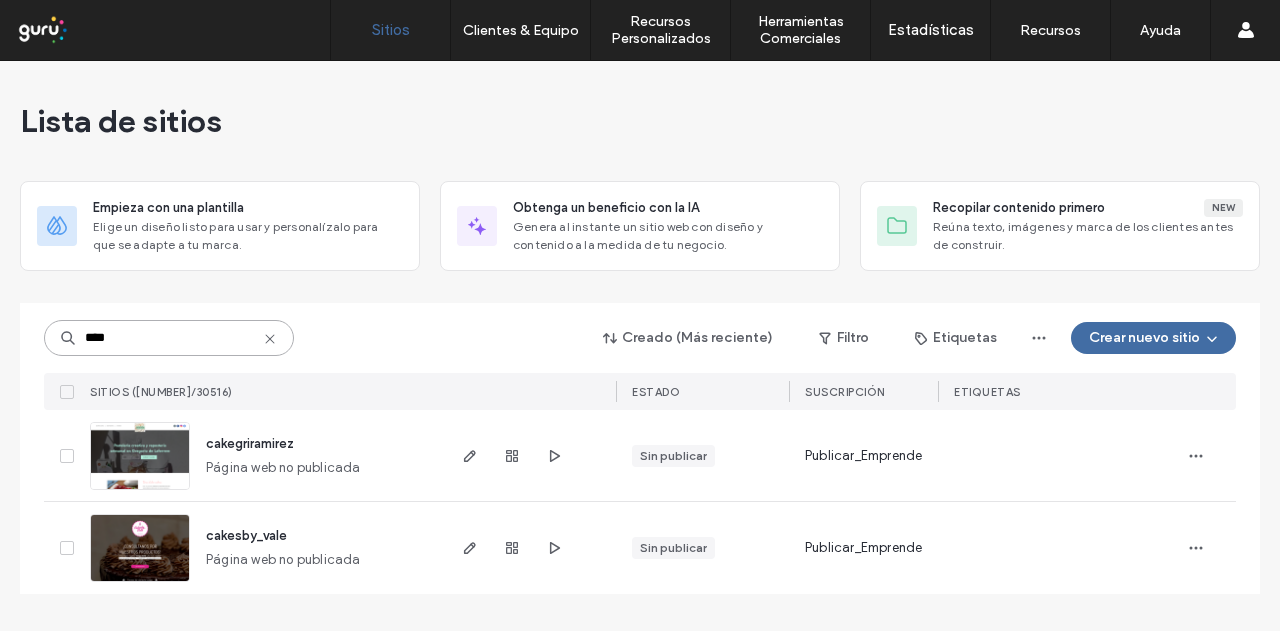 drag, startPoint x: 153, startPoint y: 325, endPoint x: 10, endPoint y: 337, distance: 143.50261 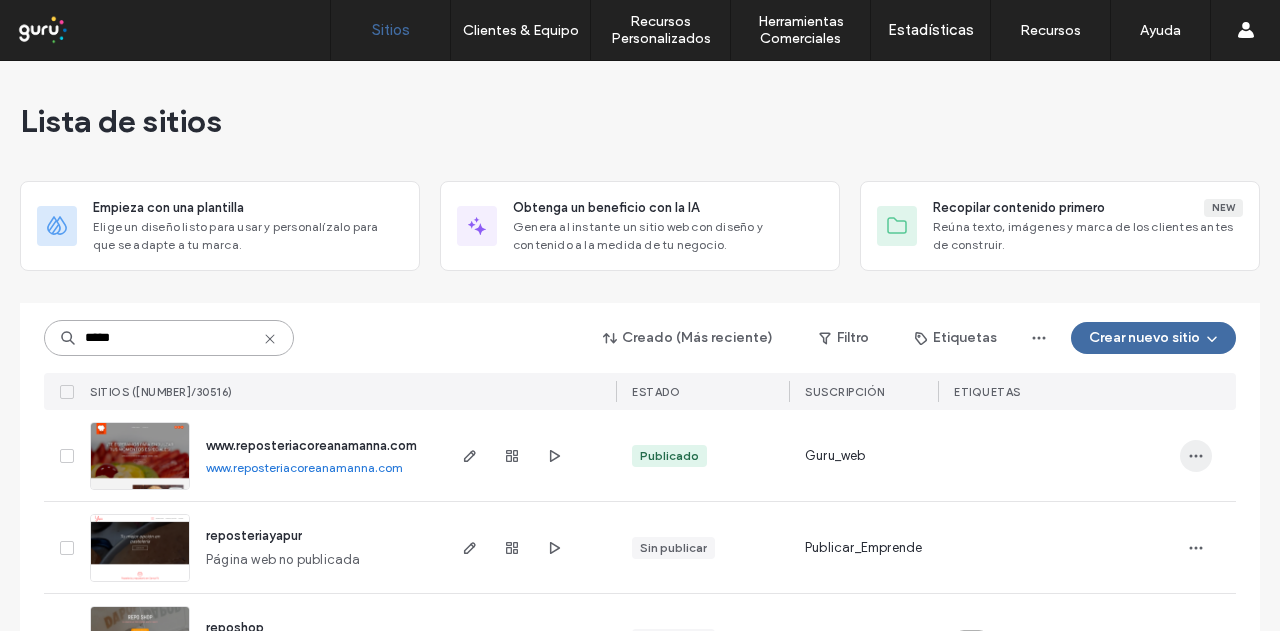type on "*****" 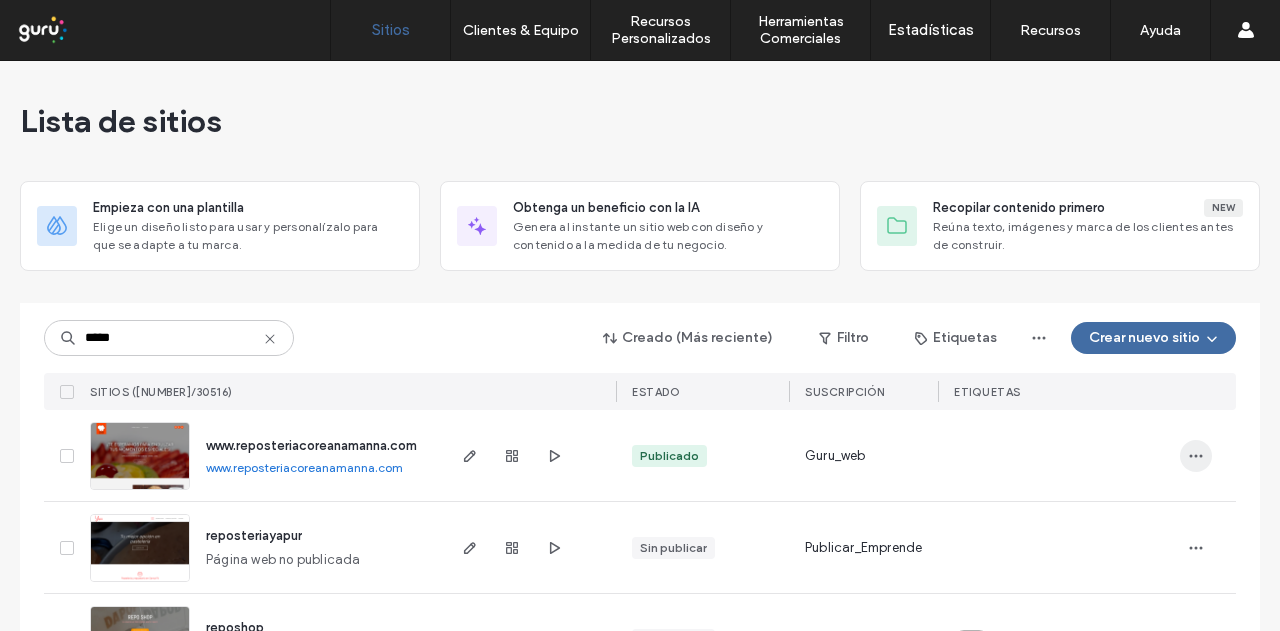 click at bounding box center (1196, 456) 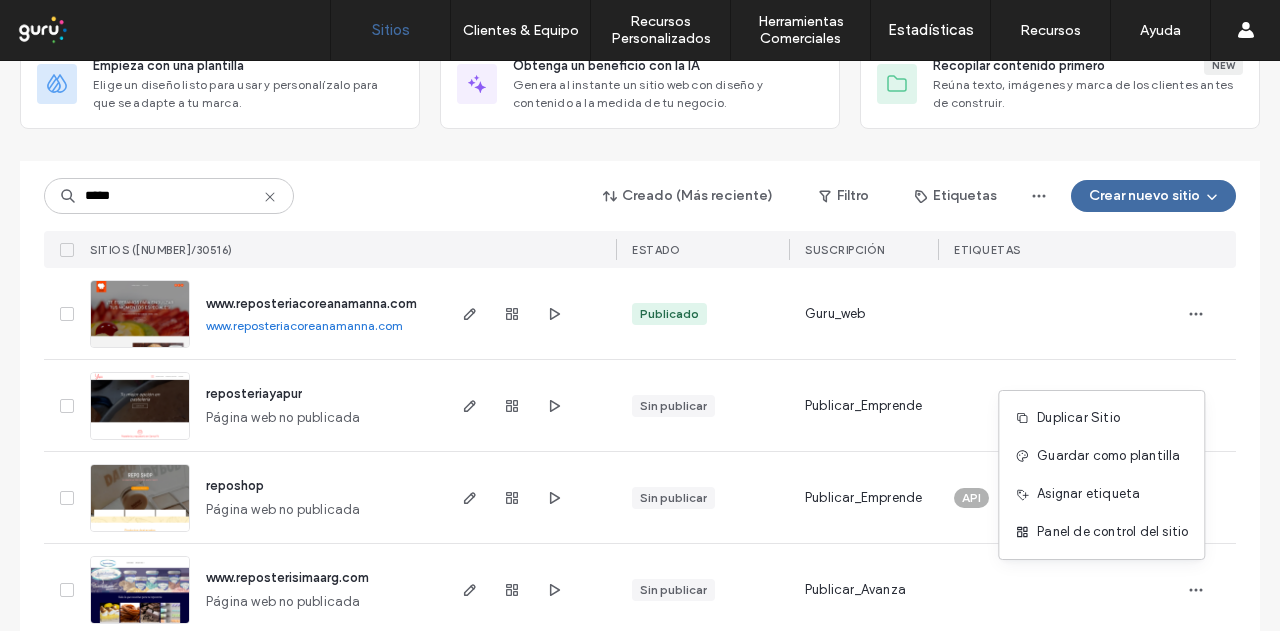scroll, scrollTop: 170, scrollLeft: 0, axis: vertical 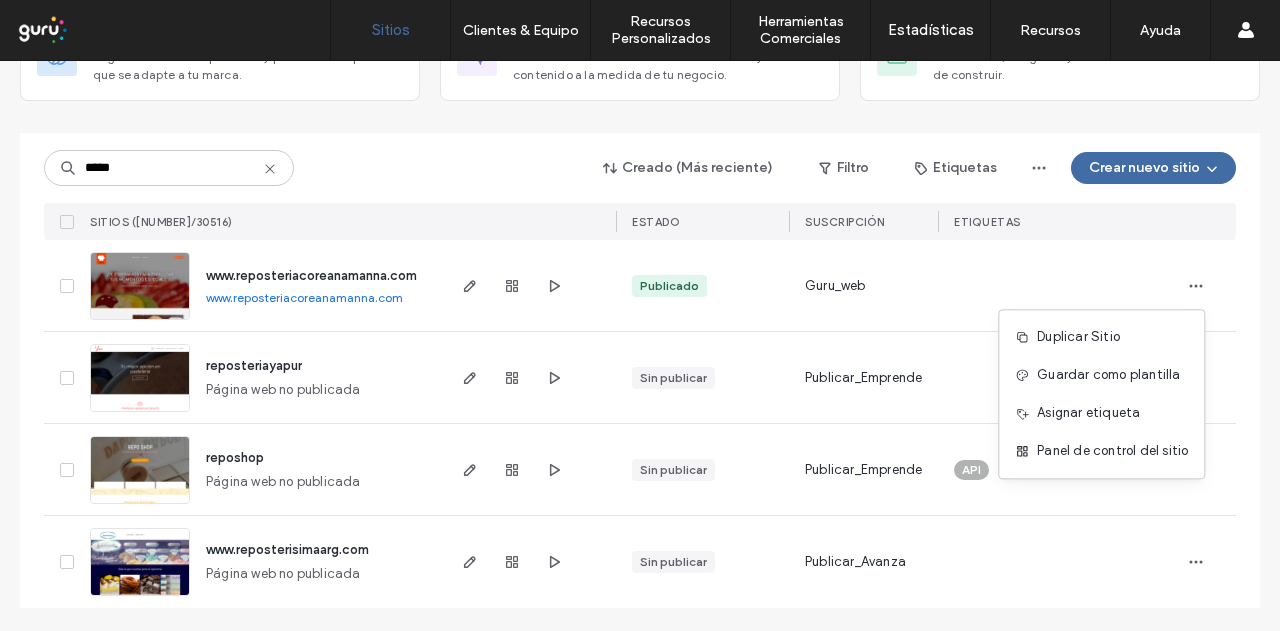 click 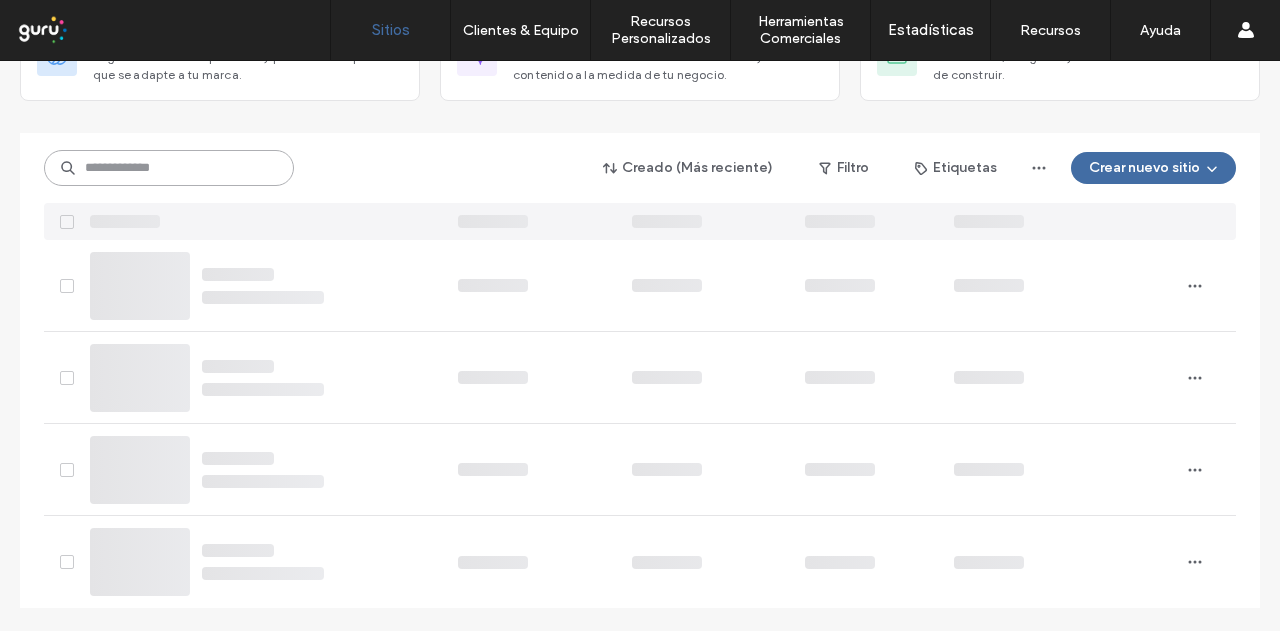 paste on "**********" 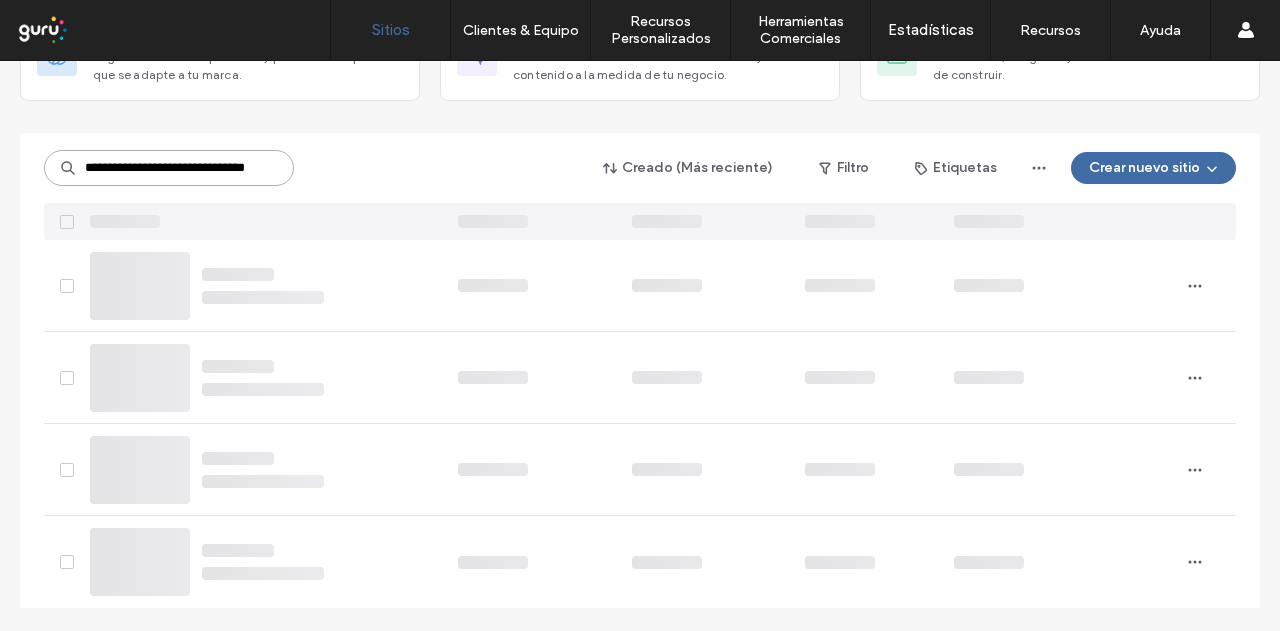 scroll, scrollTop: 0, scrollLeft: 43, axis: horizontal 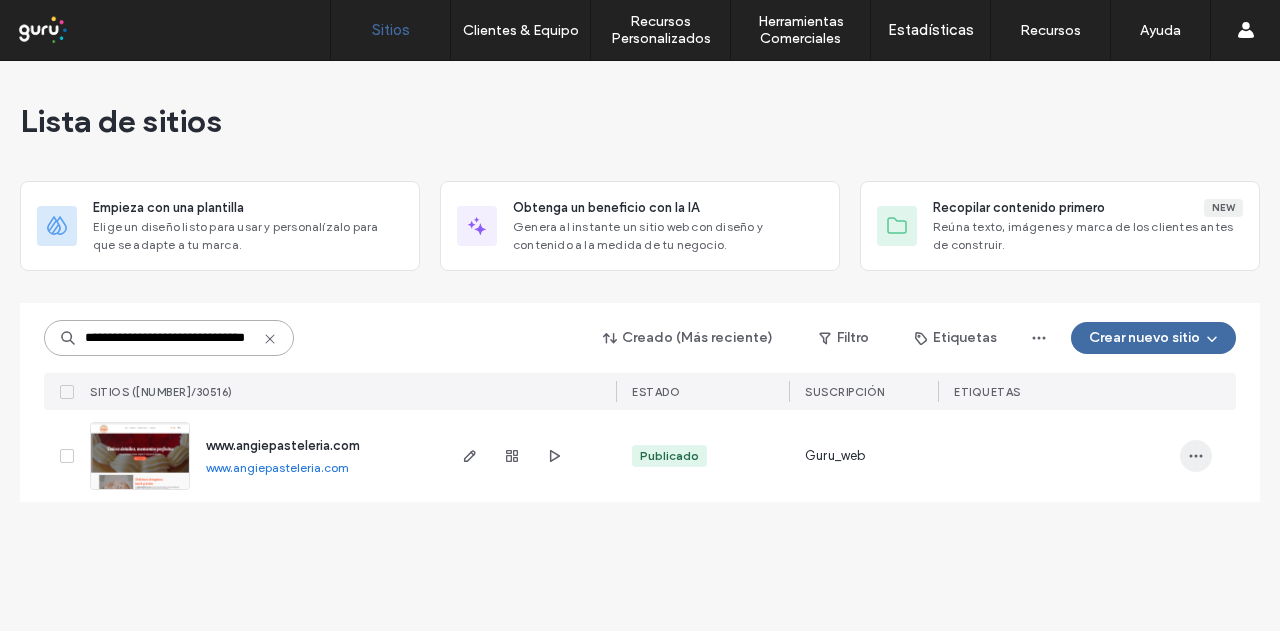 type on "**********" 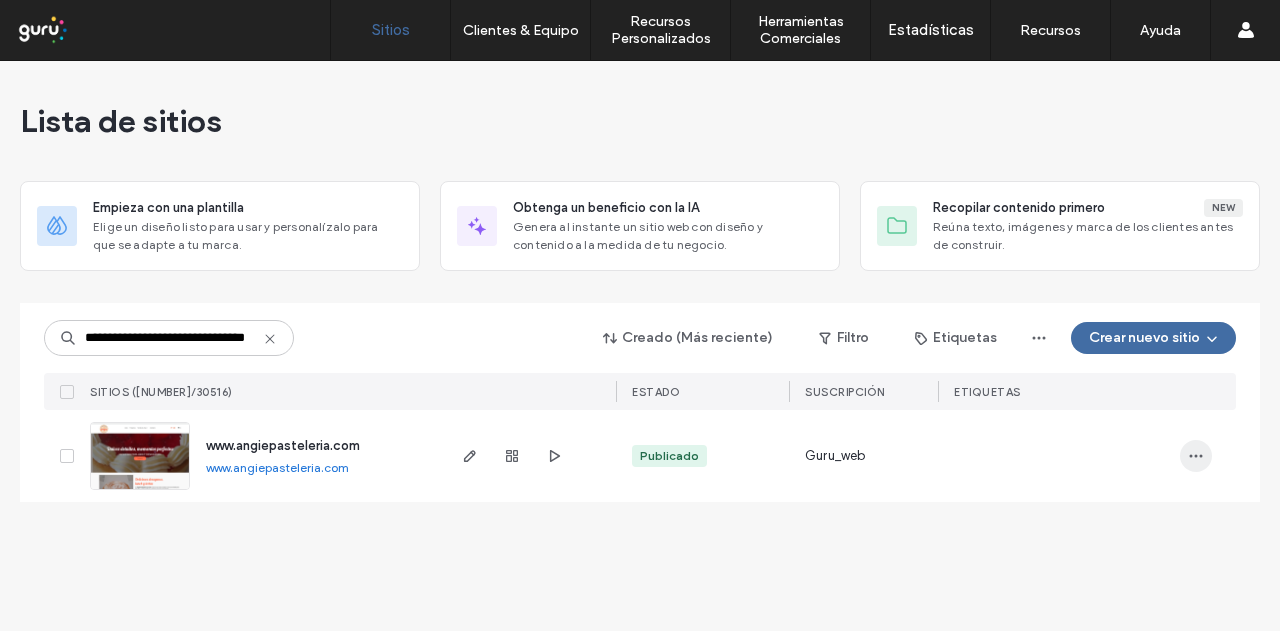 click 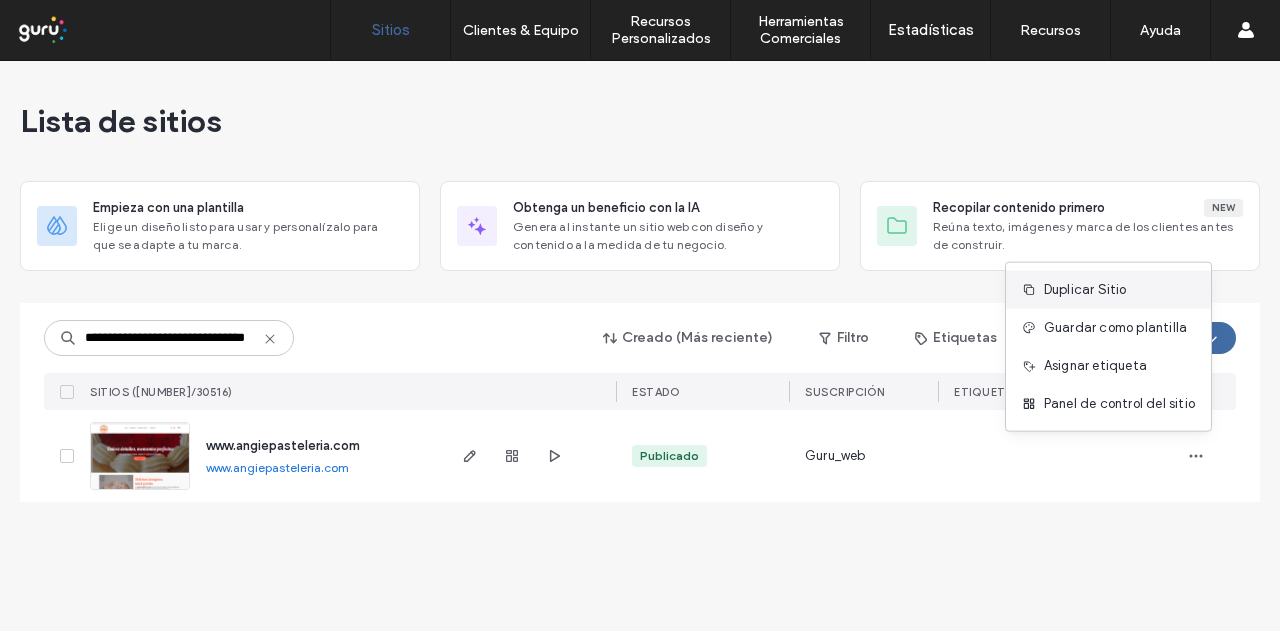 click on "Duplicar Sitio" at bounding box center [1085, 290] 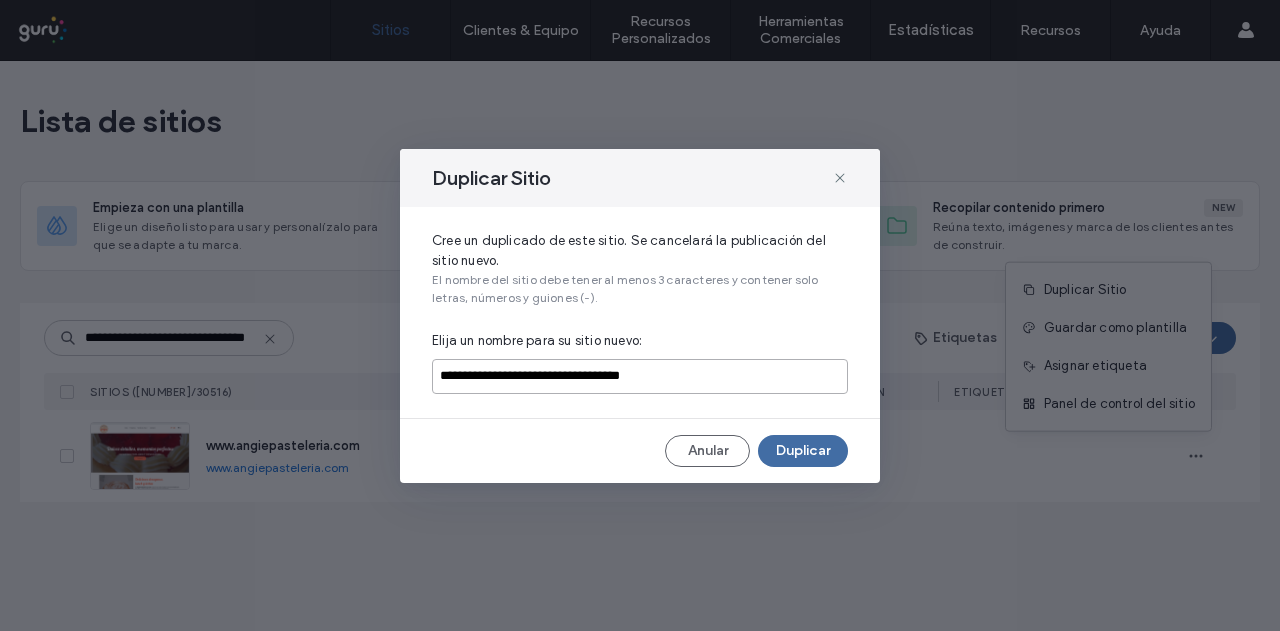click on "**********" at bounding box center [640, 376] 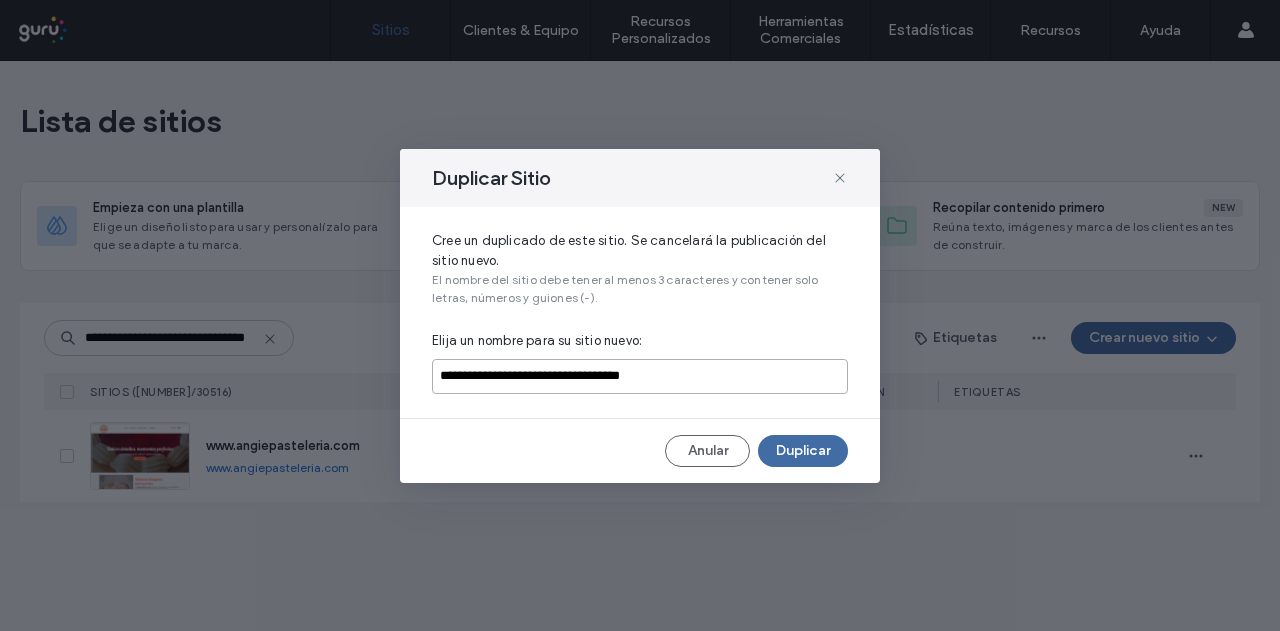 click on "**********" at bounding box center (640, 376) 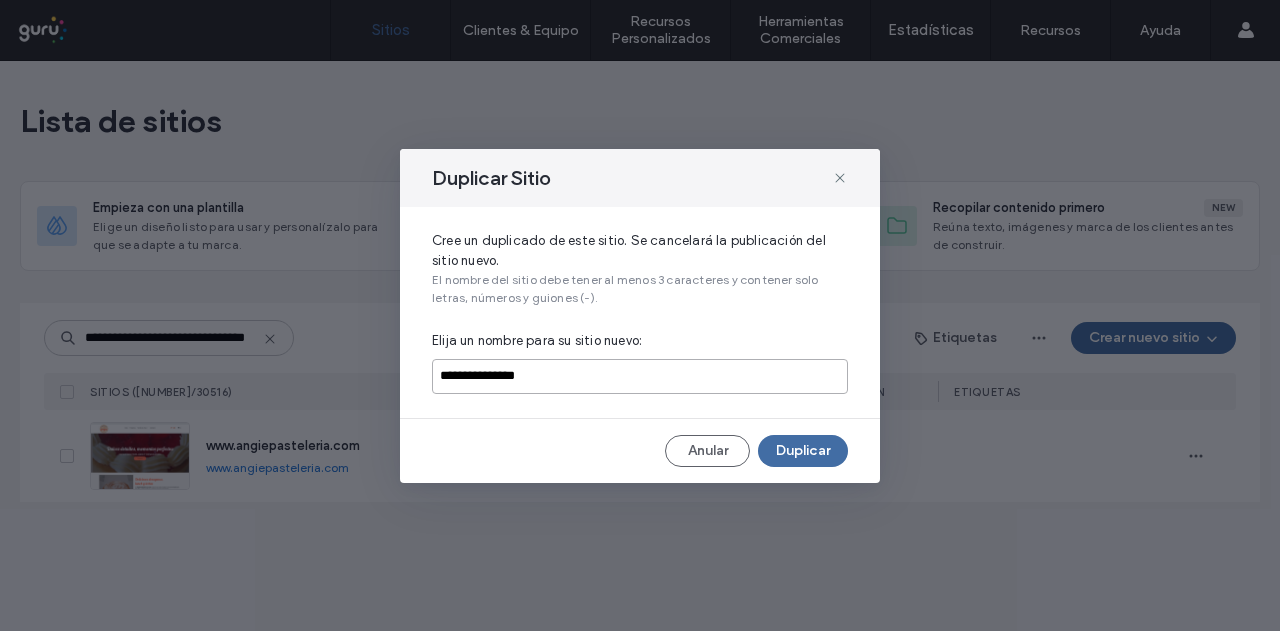 drag, startPoint x: 500, startPoint y: 380, endPoint x: 535, endPoint y: 401, distance: 40.81666 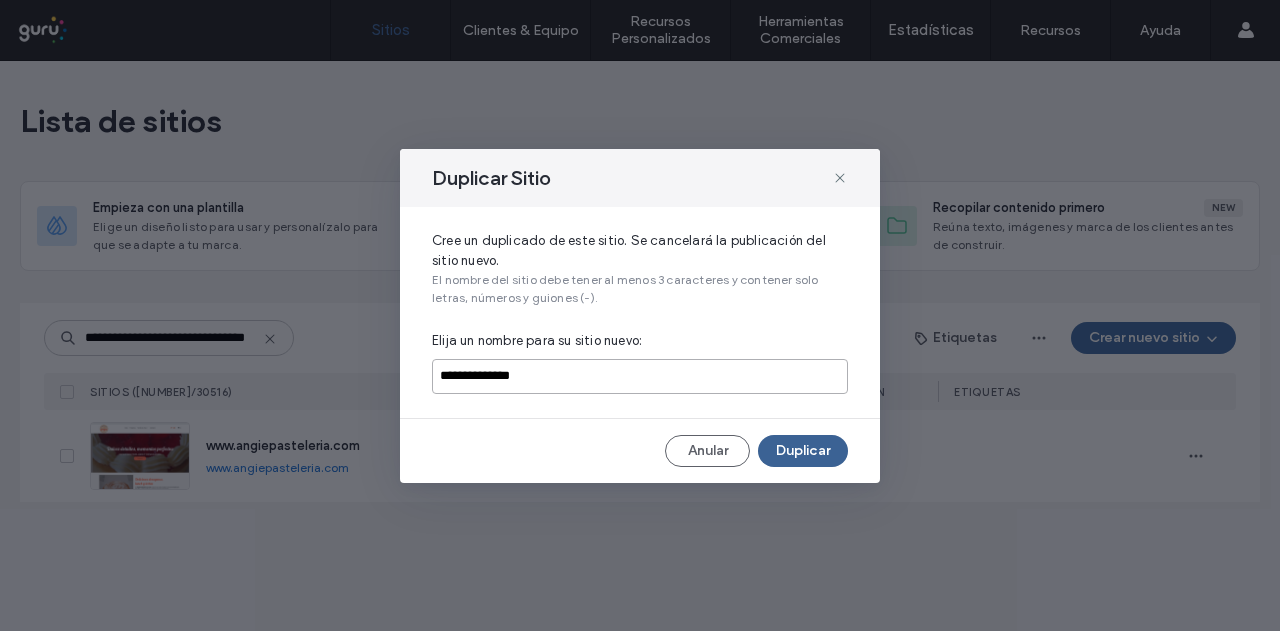 type on "**********" 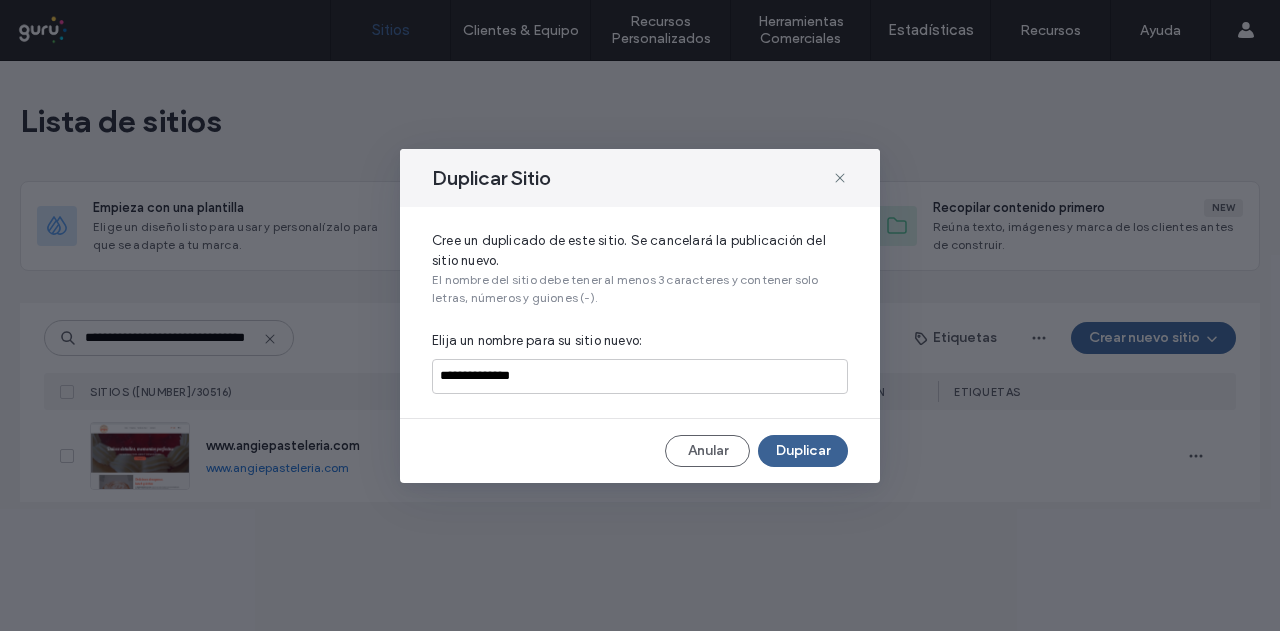 click on "Duplicar" at bounding box center [803, 451] 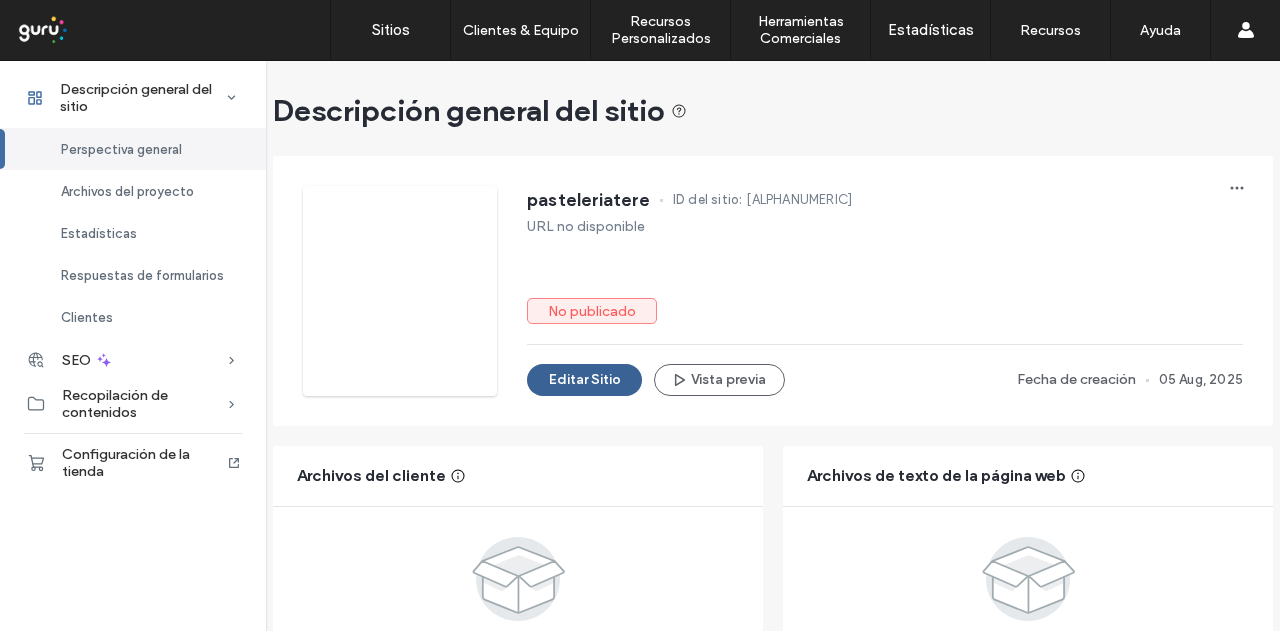 click on "Editar Sitio" at bounding box center [584, 380] 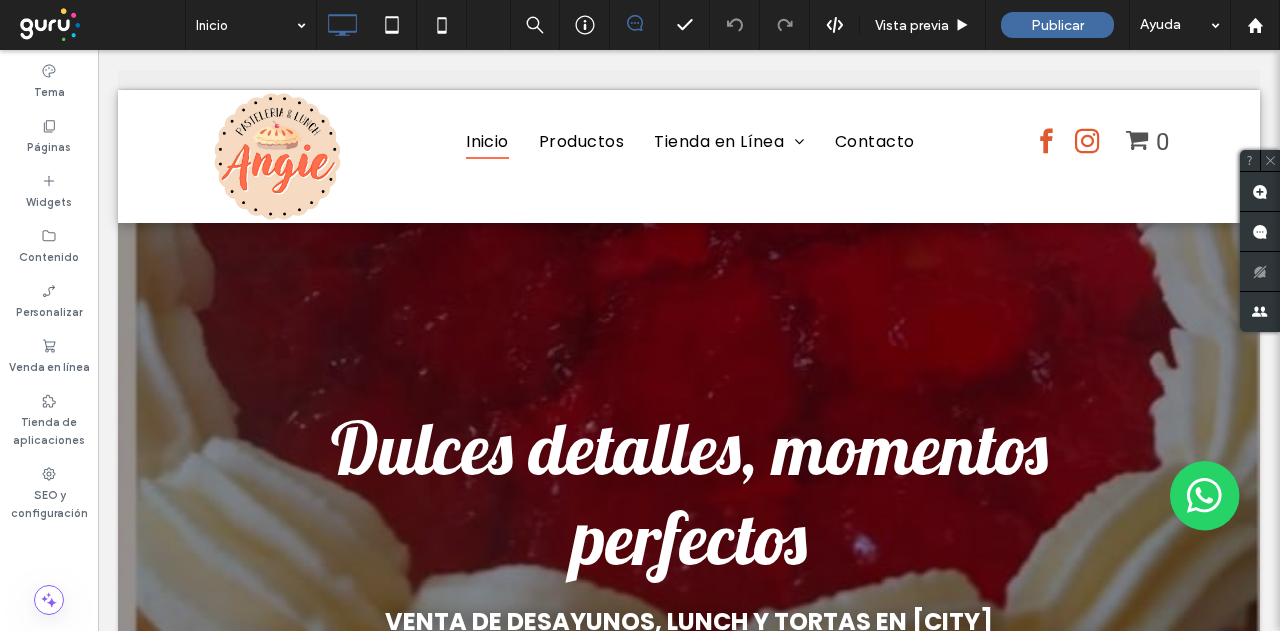 scroll, scrollTop: 0, scrollLeft: 0, axis: both 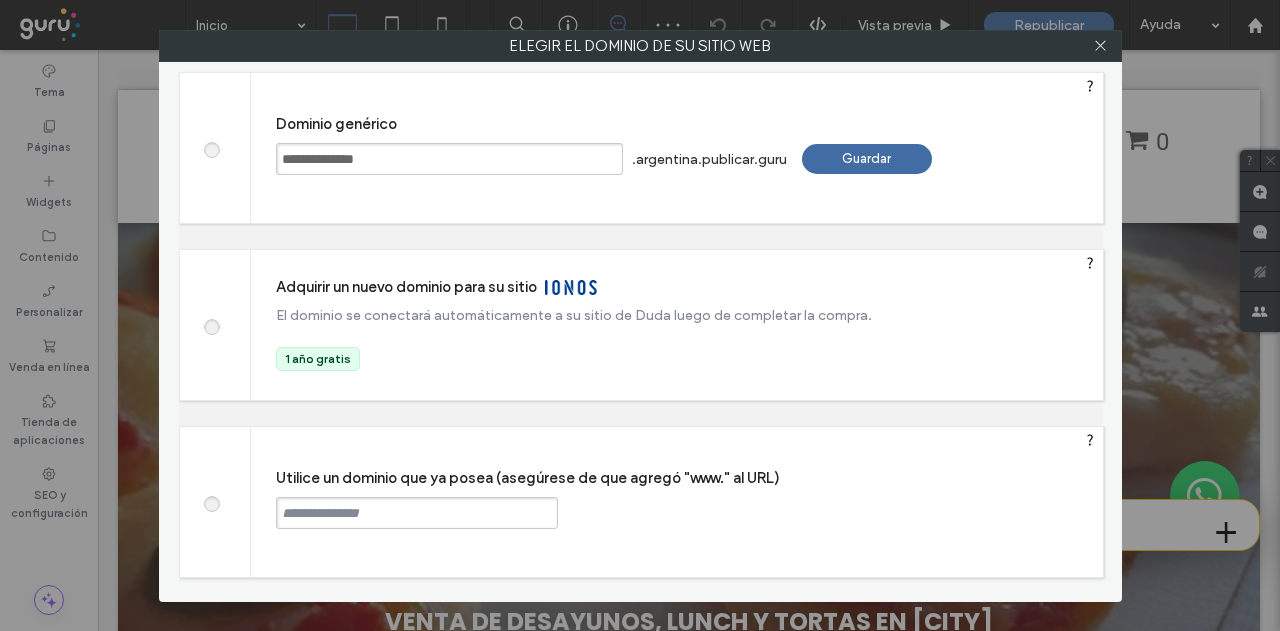 click on "Guardar" at bounding box center [867, 159] 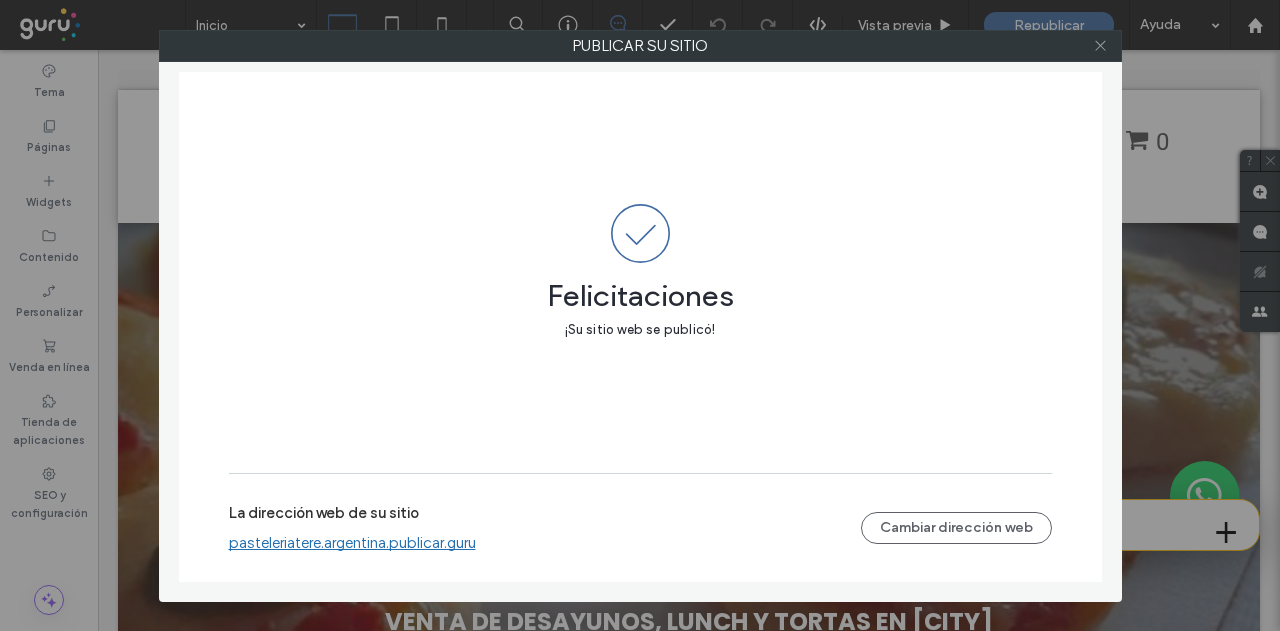 click 